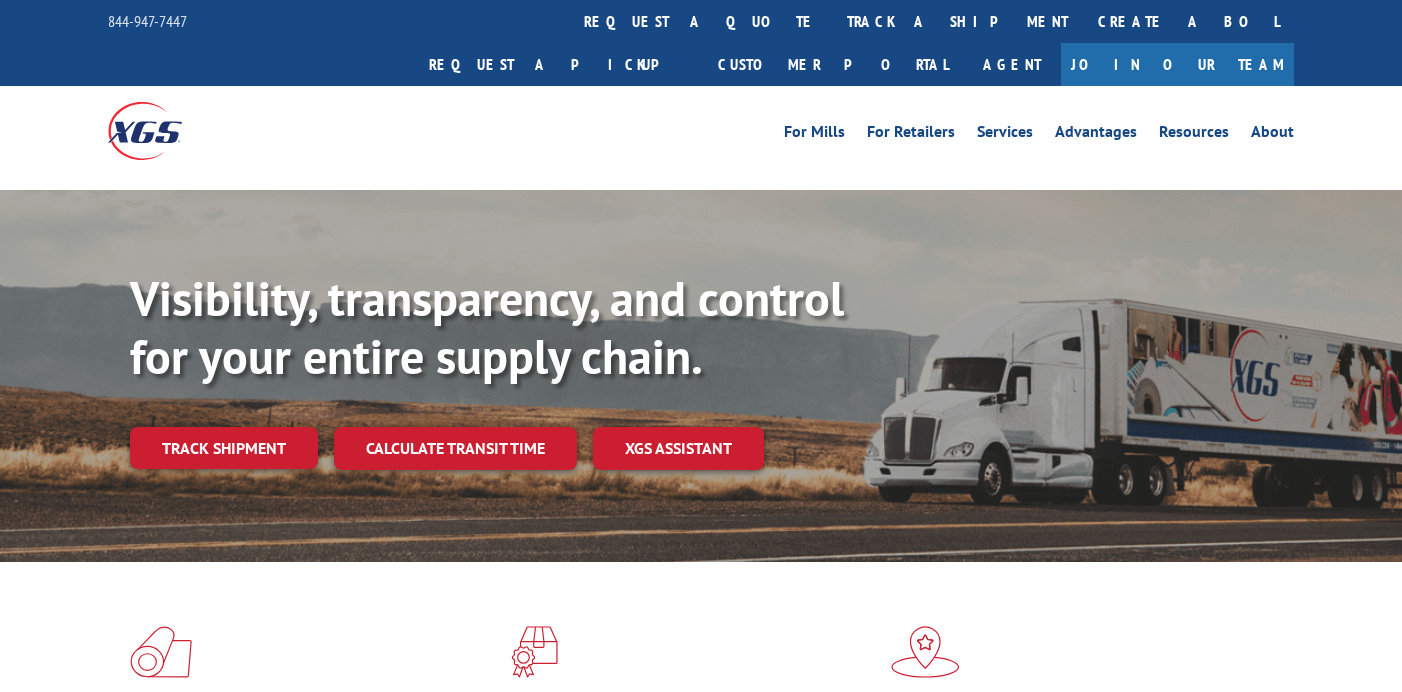 scroll, scrollTop: 0, scrollLeft: 0, axis: both 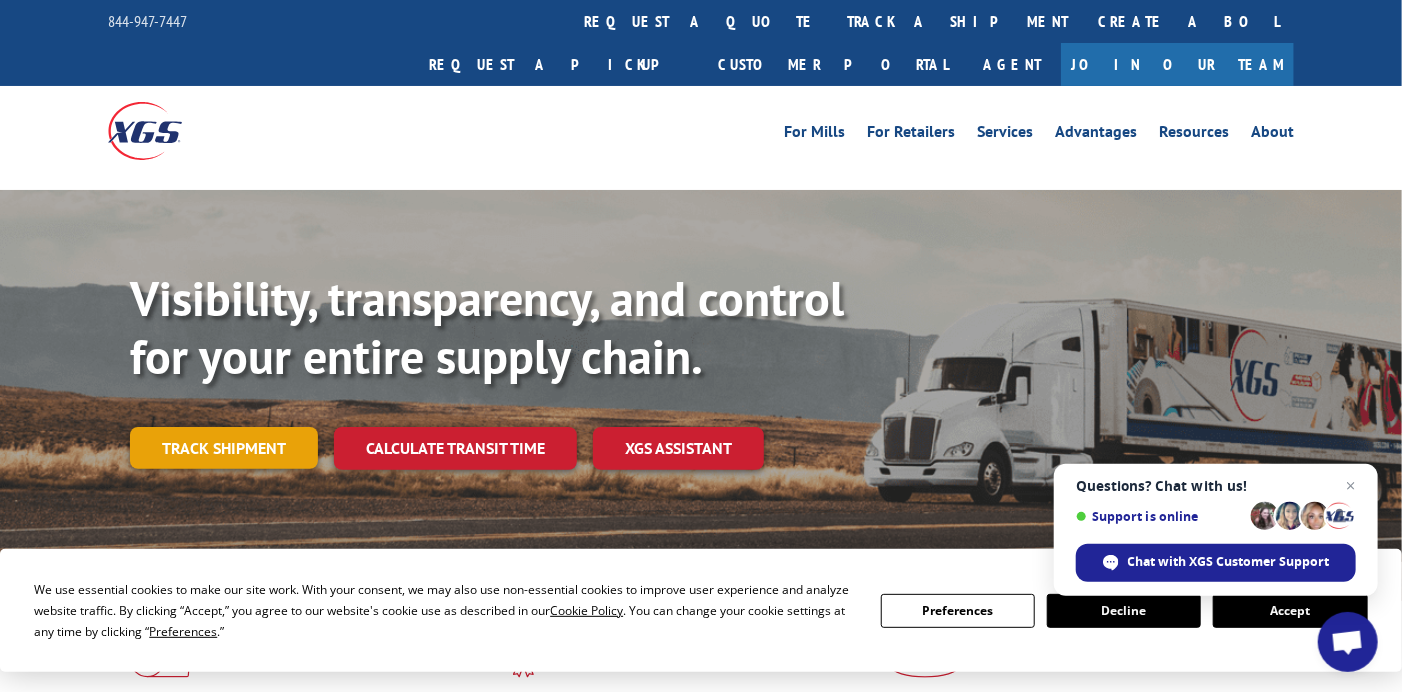 click on "Track shipment" at bounding box center [224, 448] 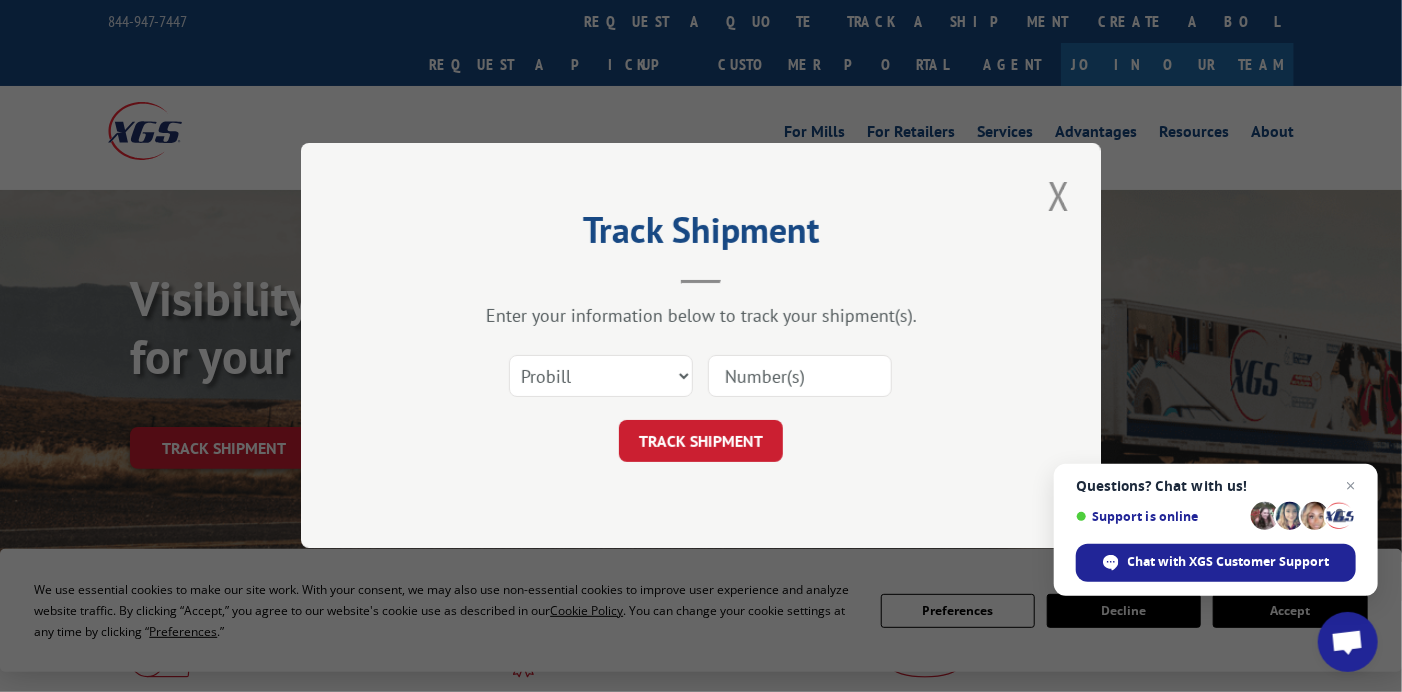 click at bounding box center [800, 377] 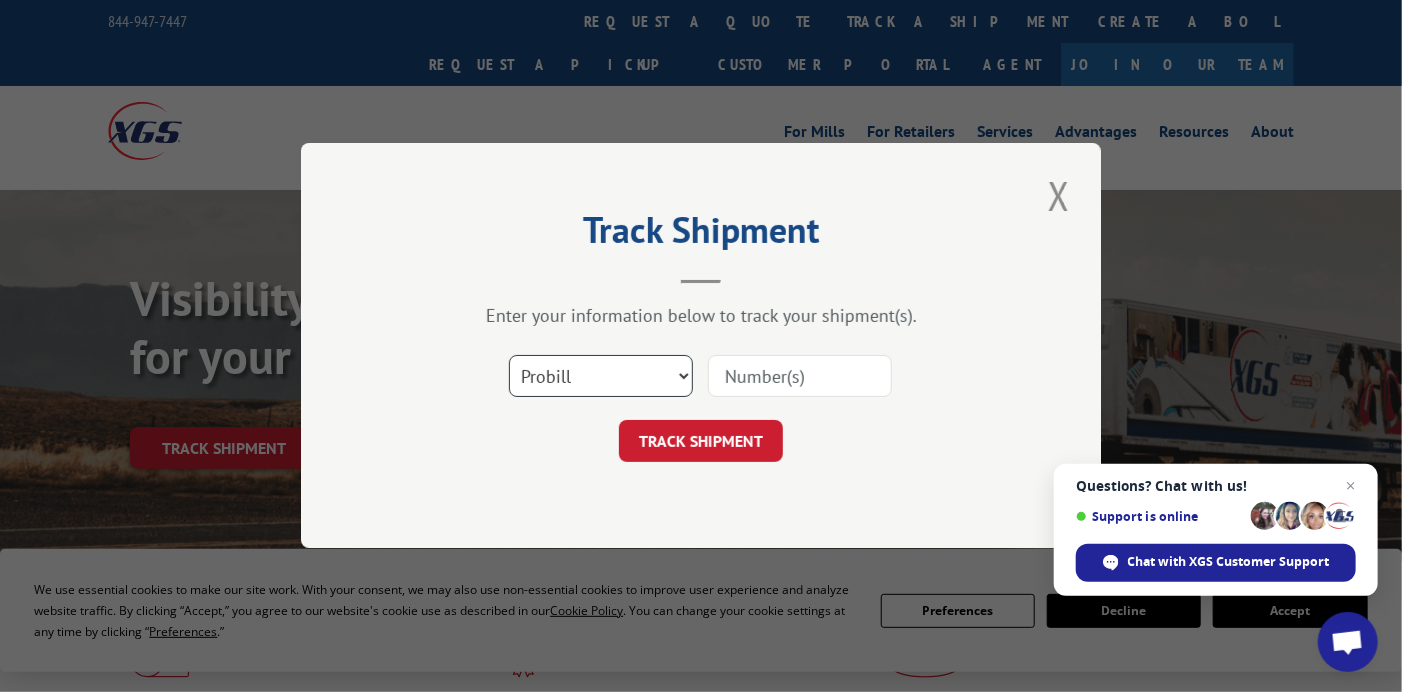 click on "Select category... Probill BOL PO" at bounding box center (601, 377) 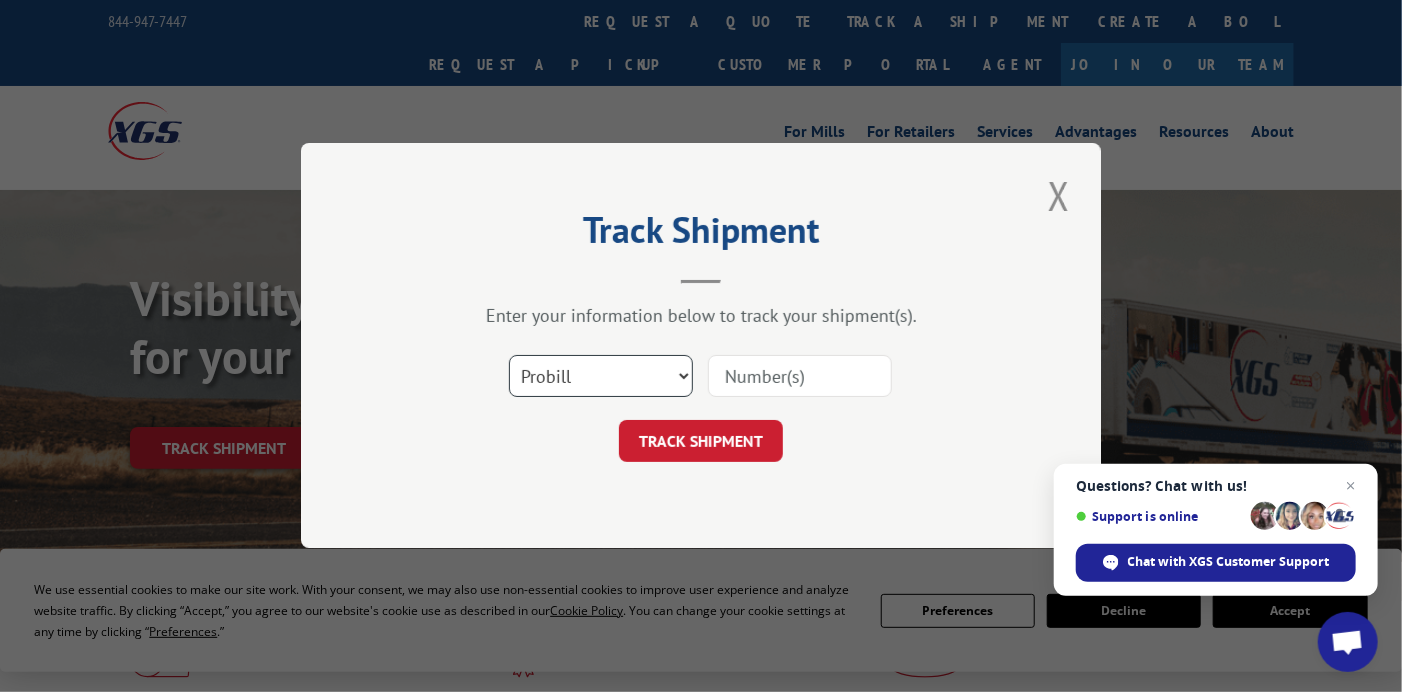 click on "Select category... Probill BOL PO" at bounding box center [601, 377] 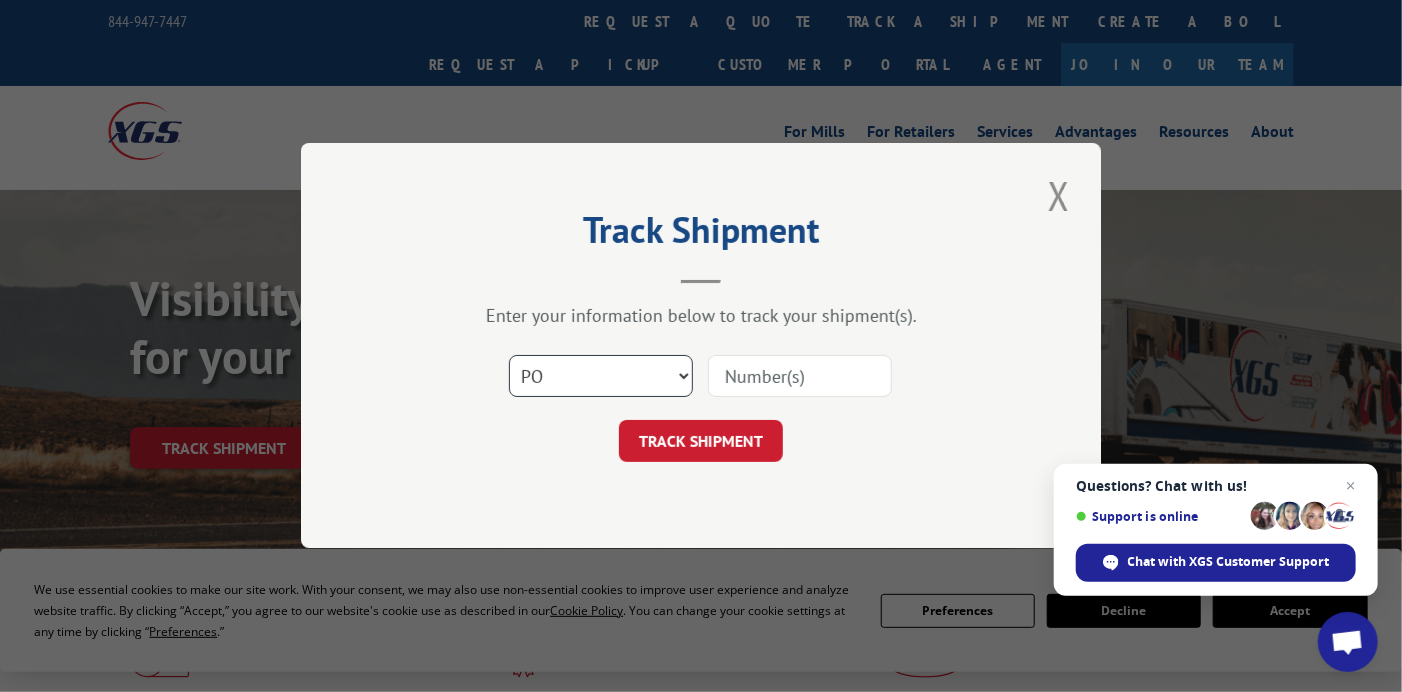 click on "Select category... Probill BOL PO" at bounding box center (601, 377) 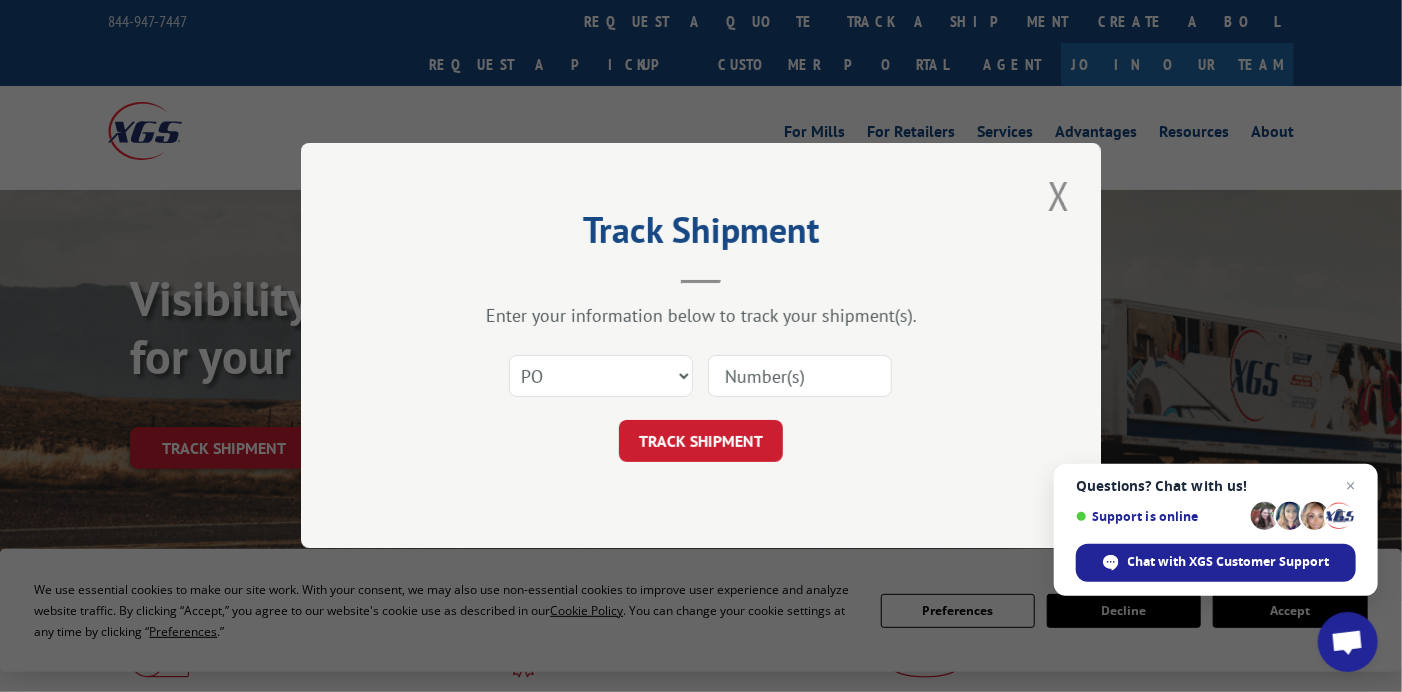 click at bounding box center (800, 377) 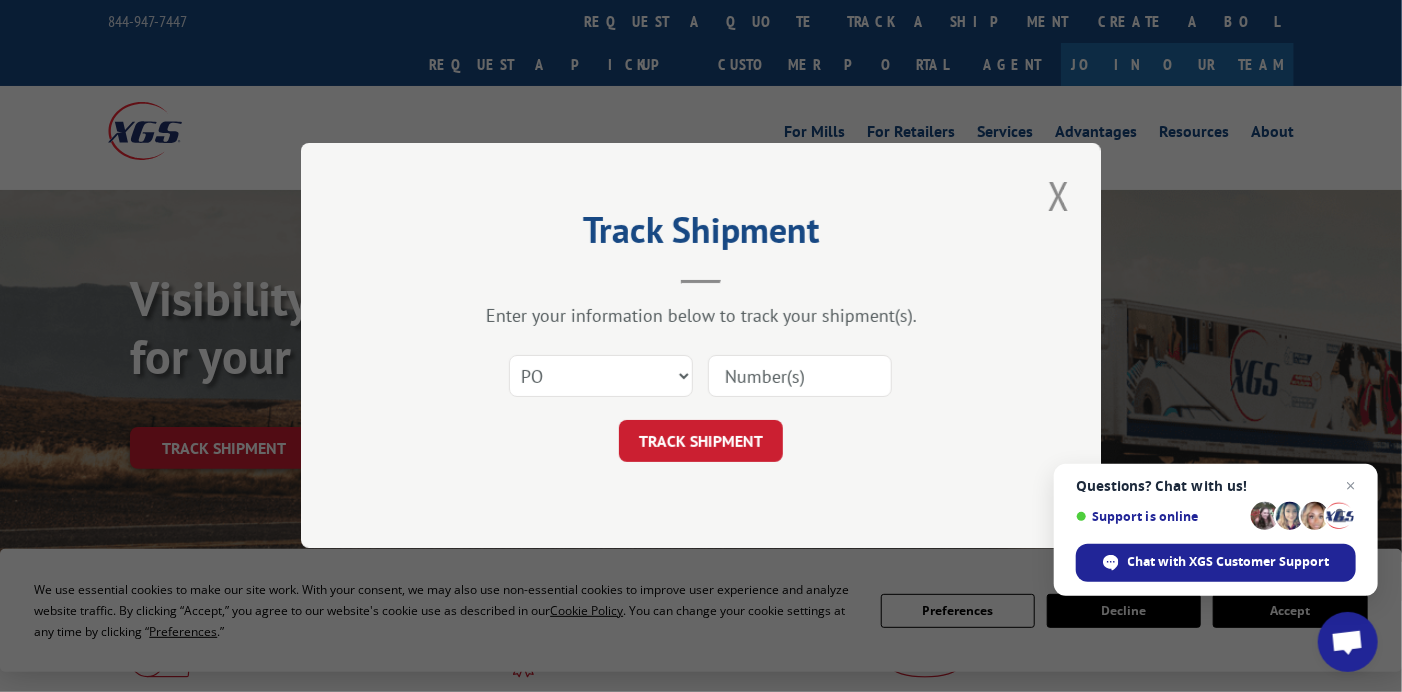 paste on "[NUMBER]" 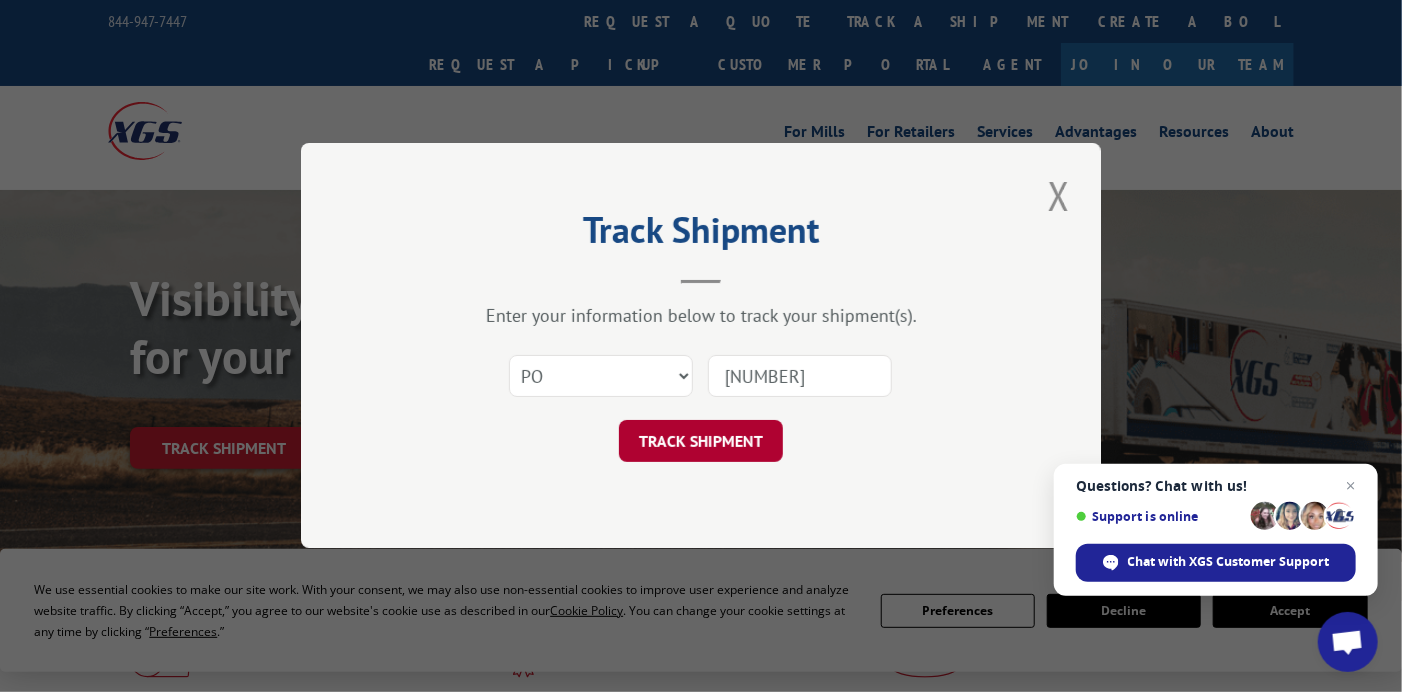 type on "[NUMBER]" 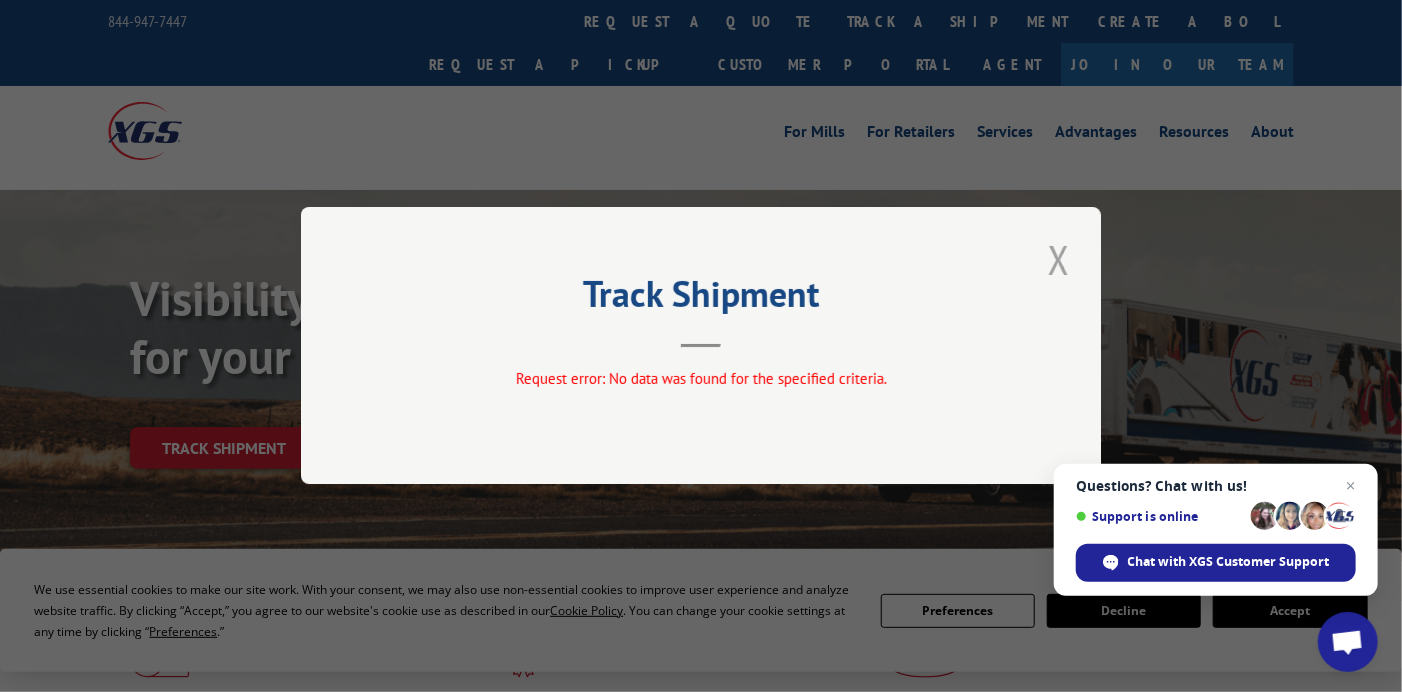 click at bounding box center (1059, 259) 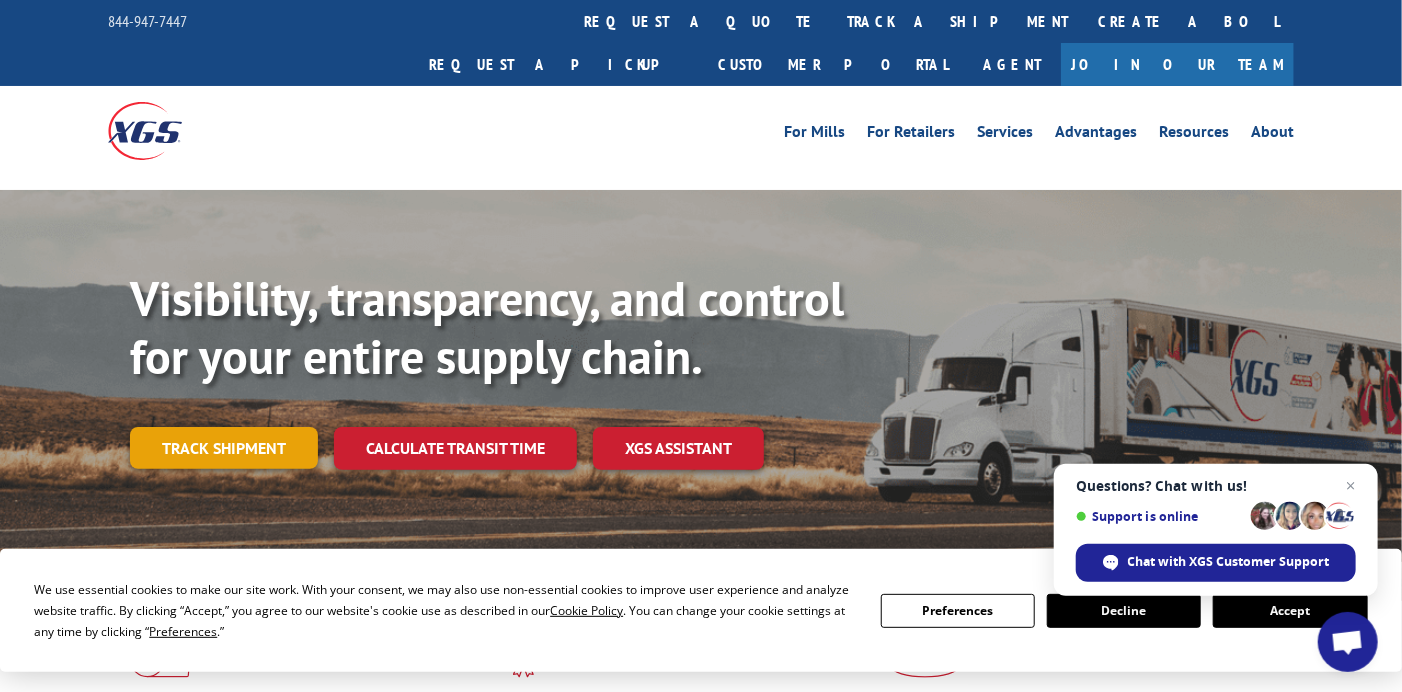 click on "Track shipment" at bounding box center (224, 448) 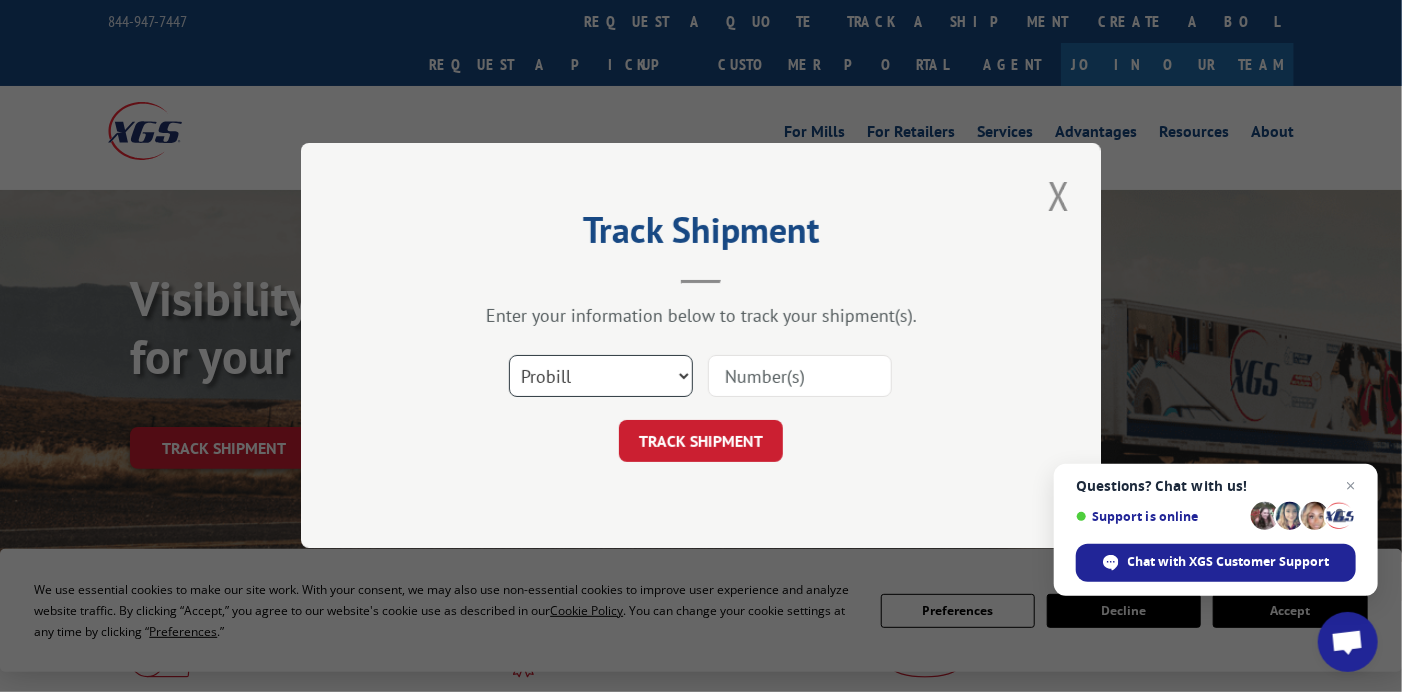 click on "Select category... Probill BOL PO" at bounding box center (601, 377) 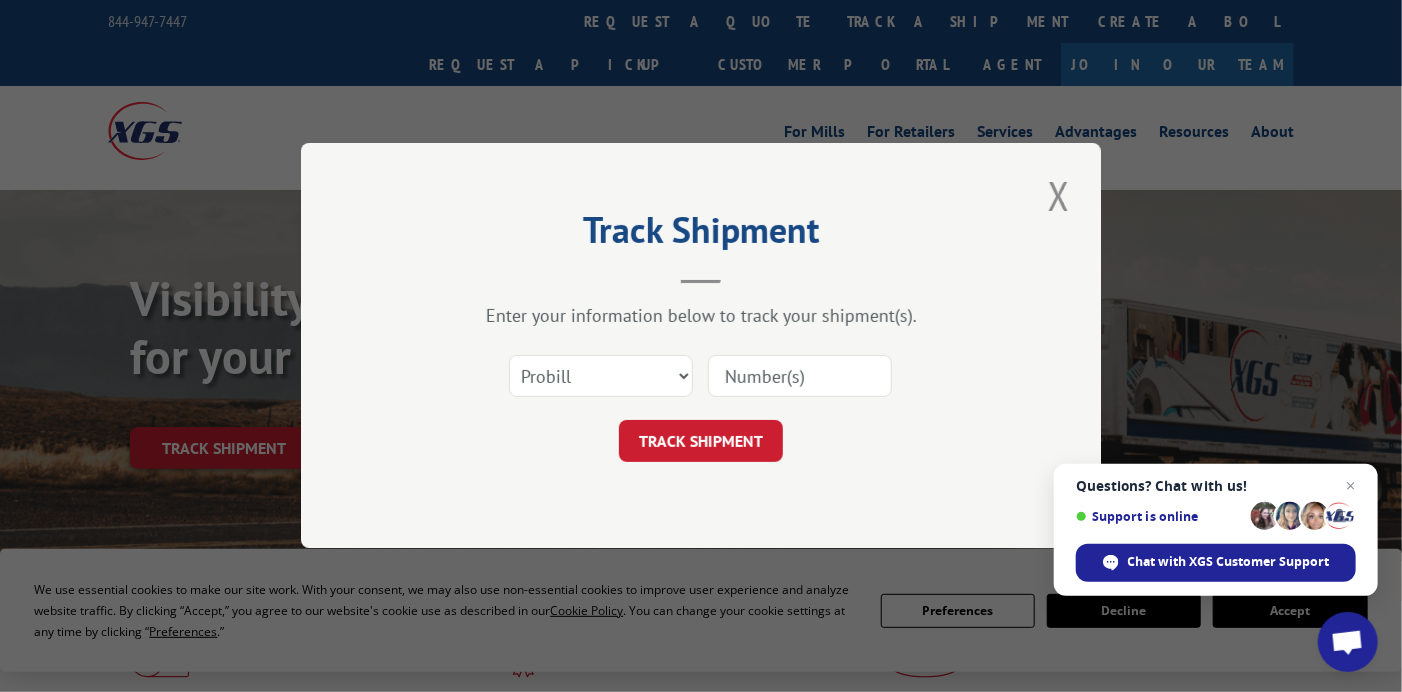 drag, startPoint x: 837, startPoint y: 373, endPoint x: 702, endPoint y: 383, distance: 135.36986 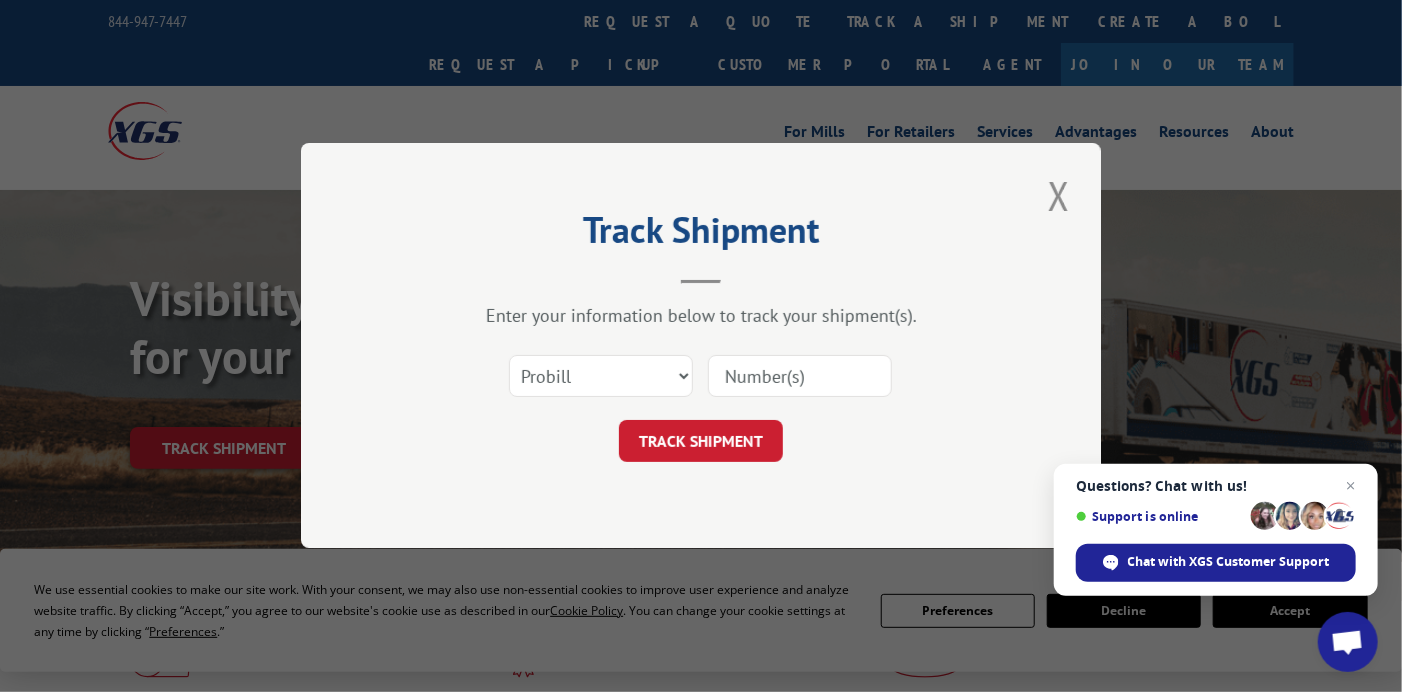 paste on "[NUMBER]" 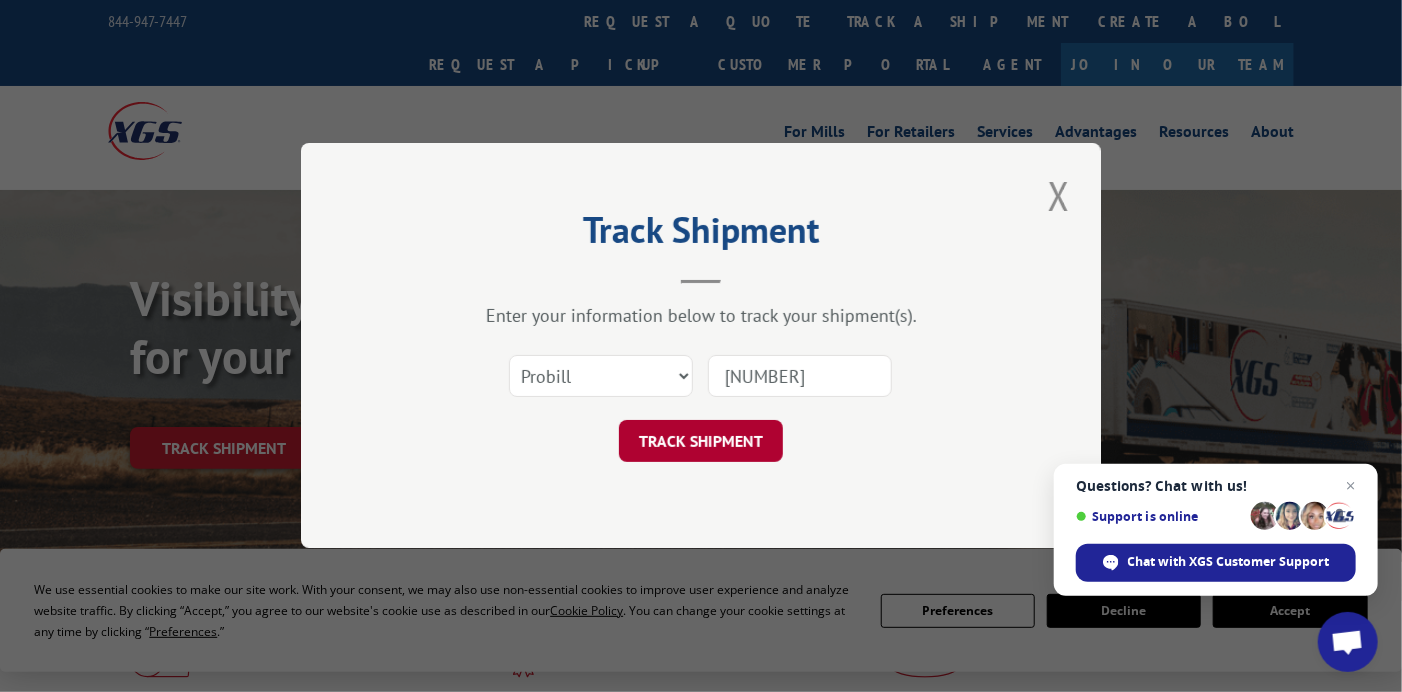 type on "[NUMBER]" 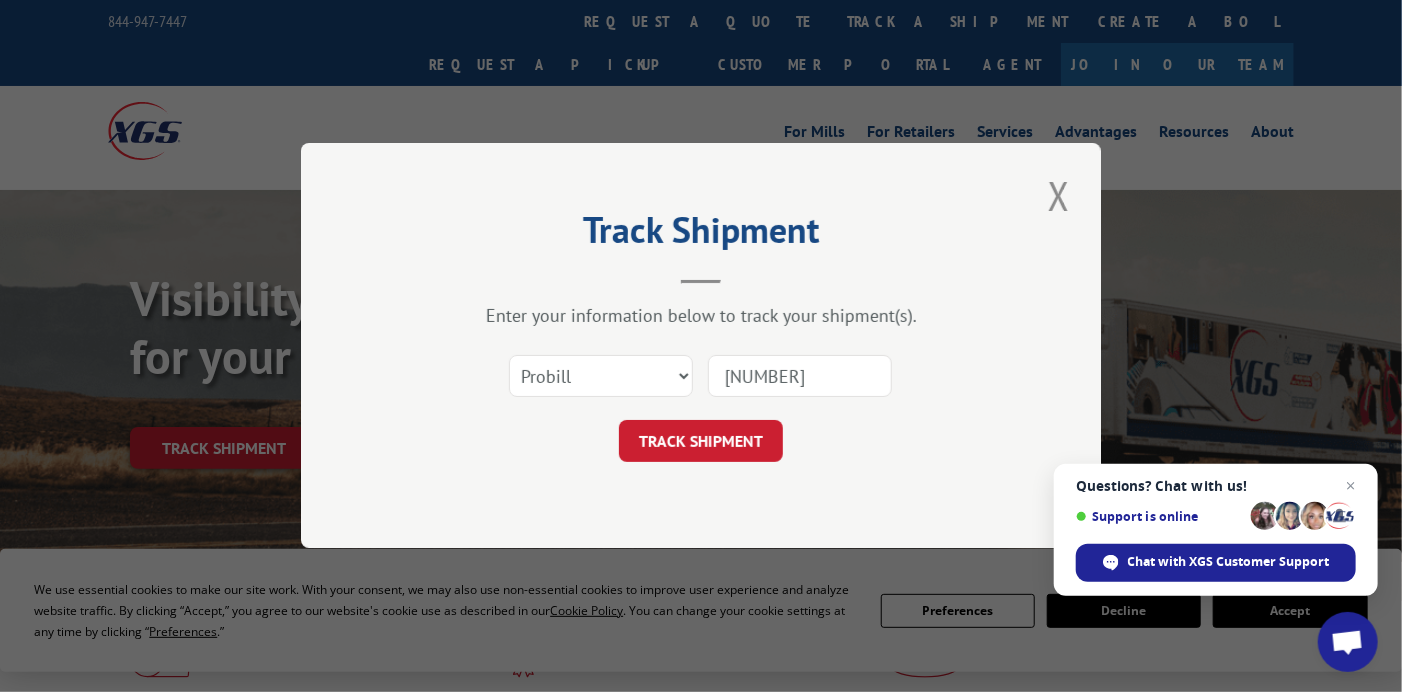 click on "TRACK SHIPMENT" at bounding box center [701, 442] 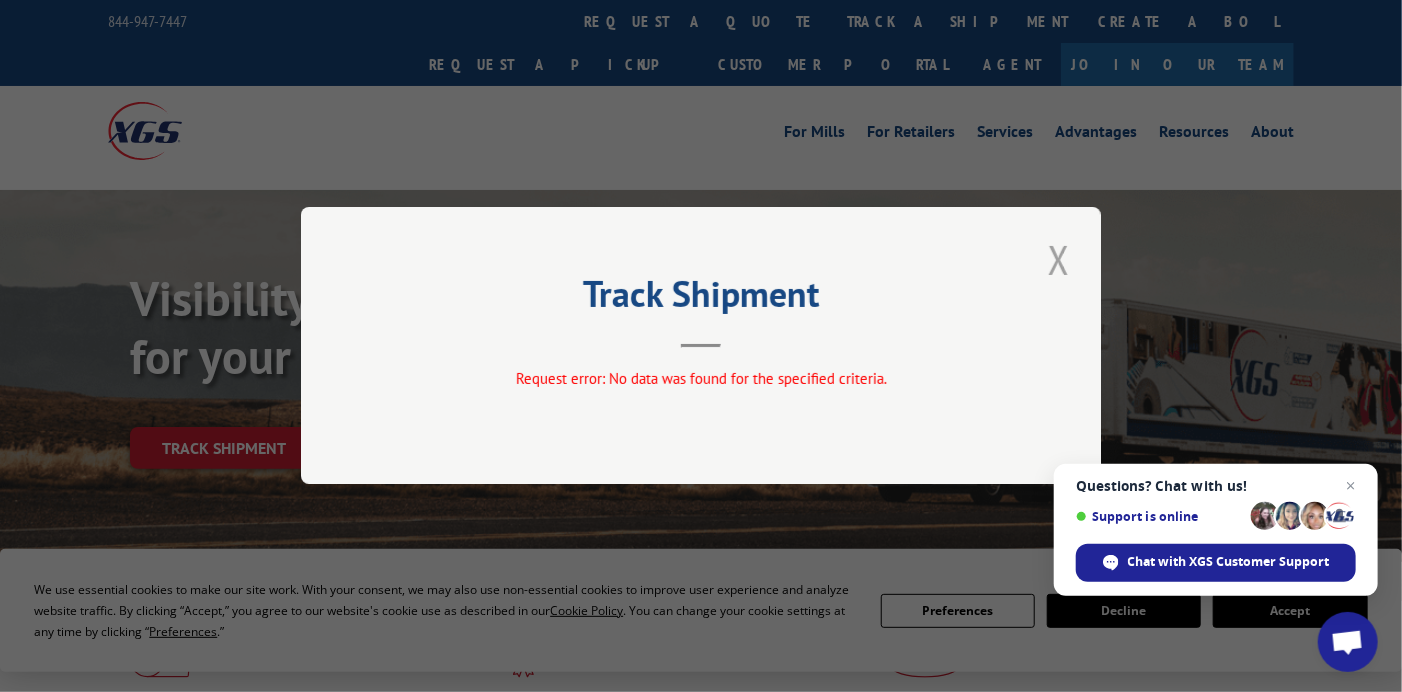 click at bounding box center [1059, 259] 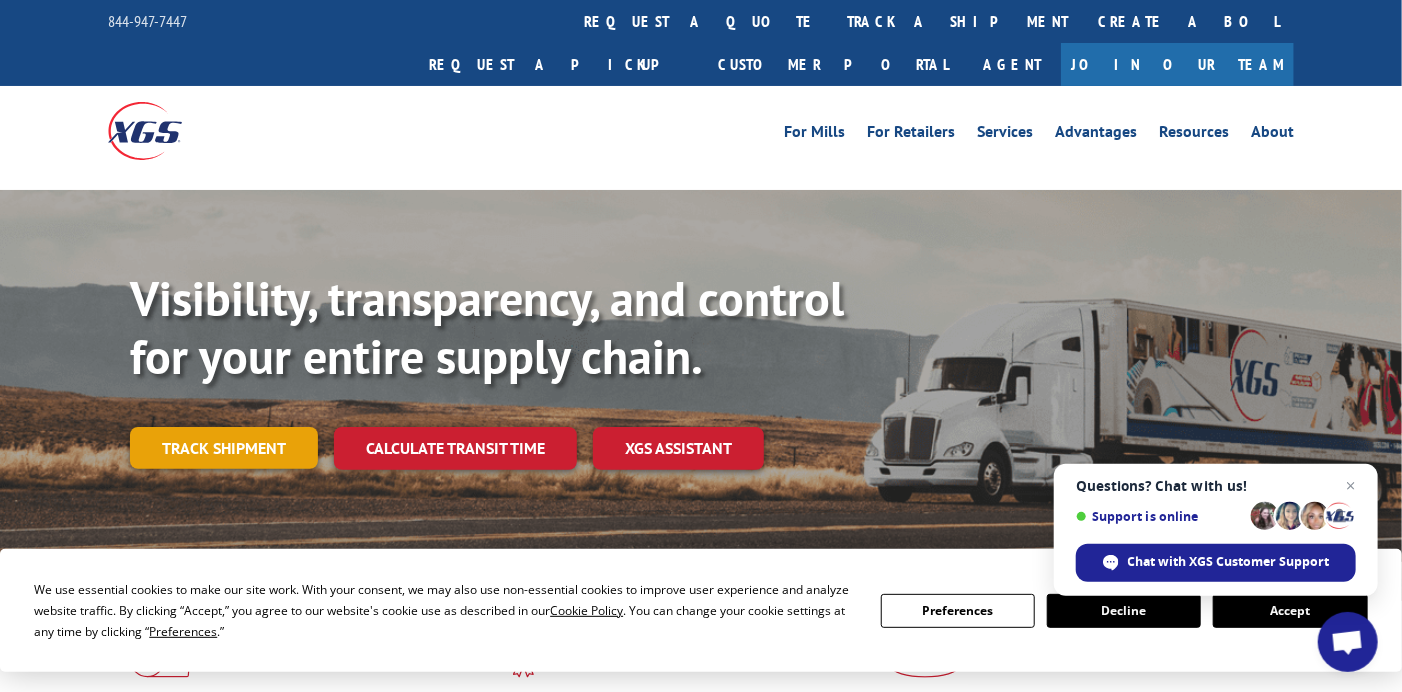 click on "Track shipment" at bounding box center [224, 448] 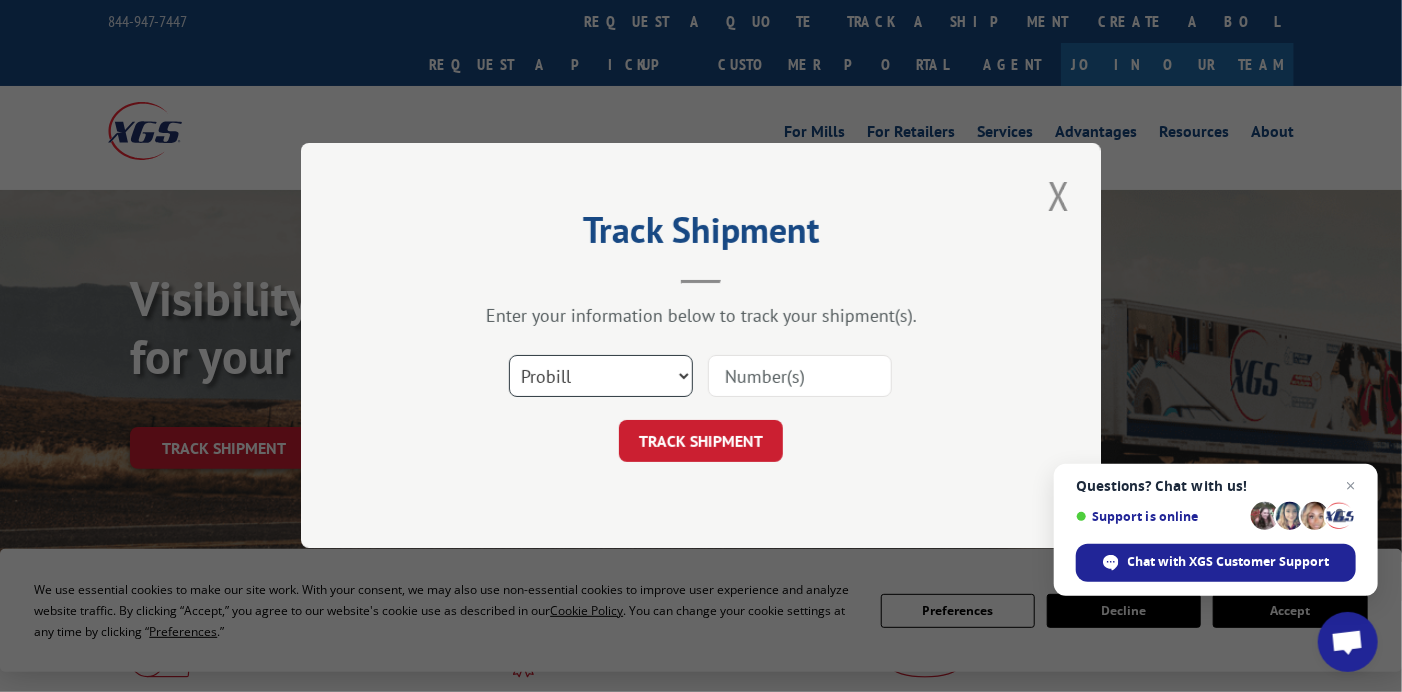 click on "Select category... Probill BOL PO" at bounding box center [601, 377] 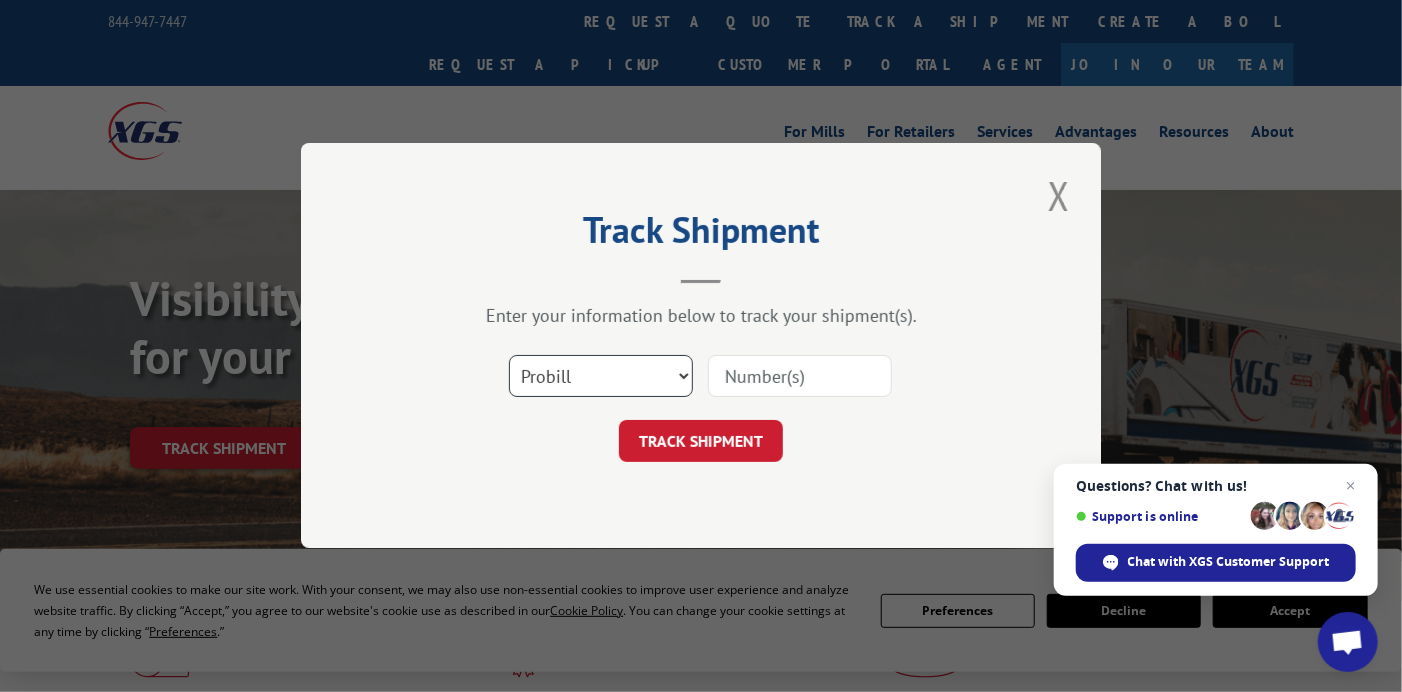 select on "bol" 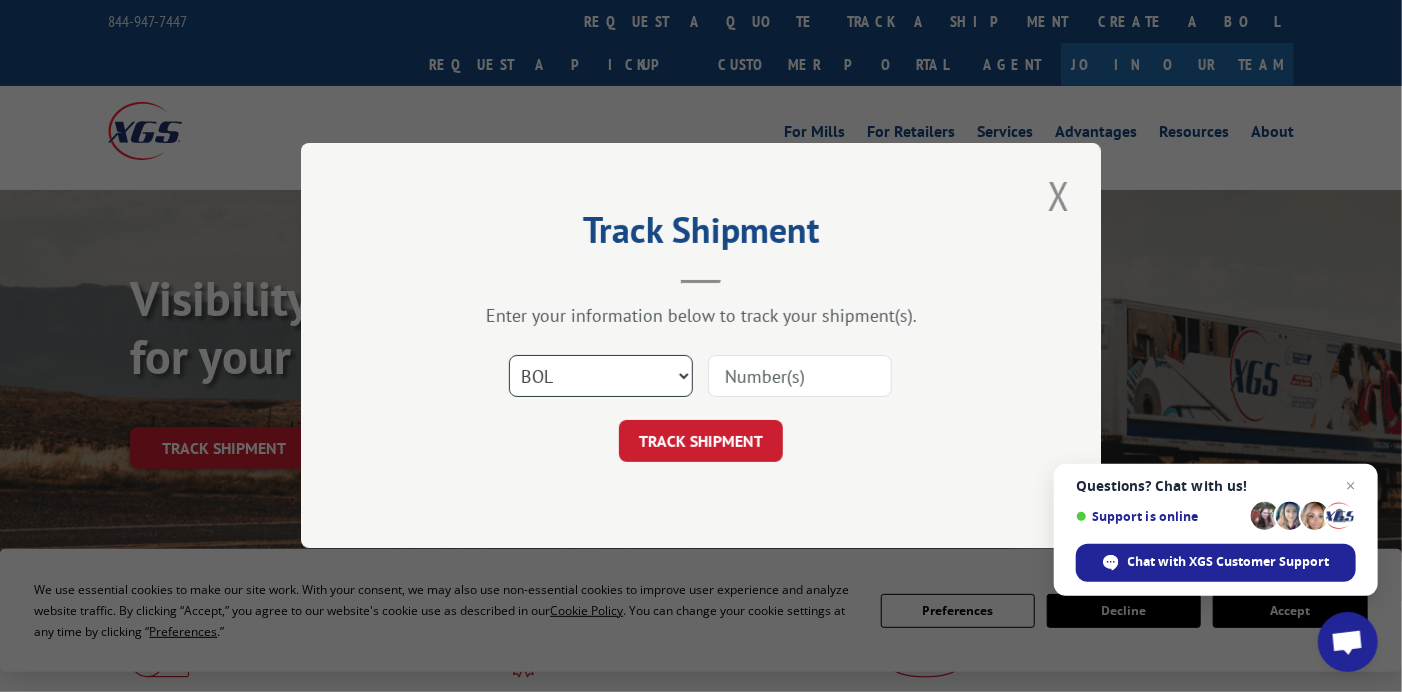 click on "Select category... Probill BOL PO" at bounding box center [601, 377] 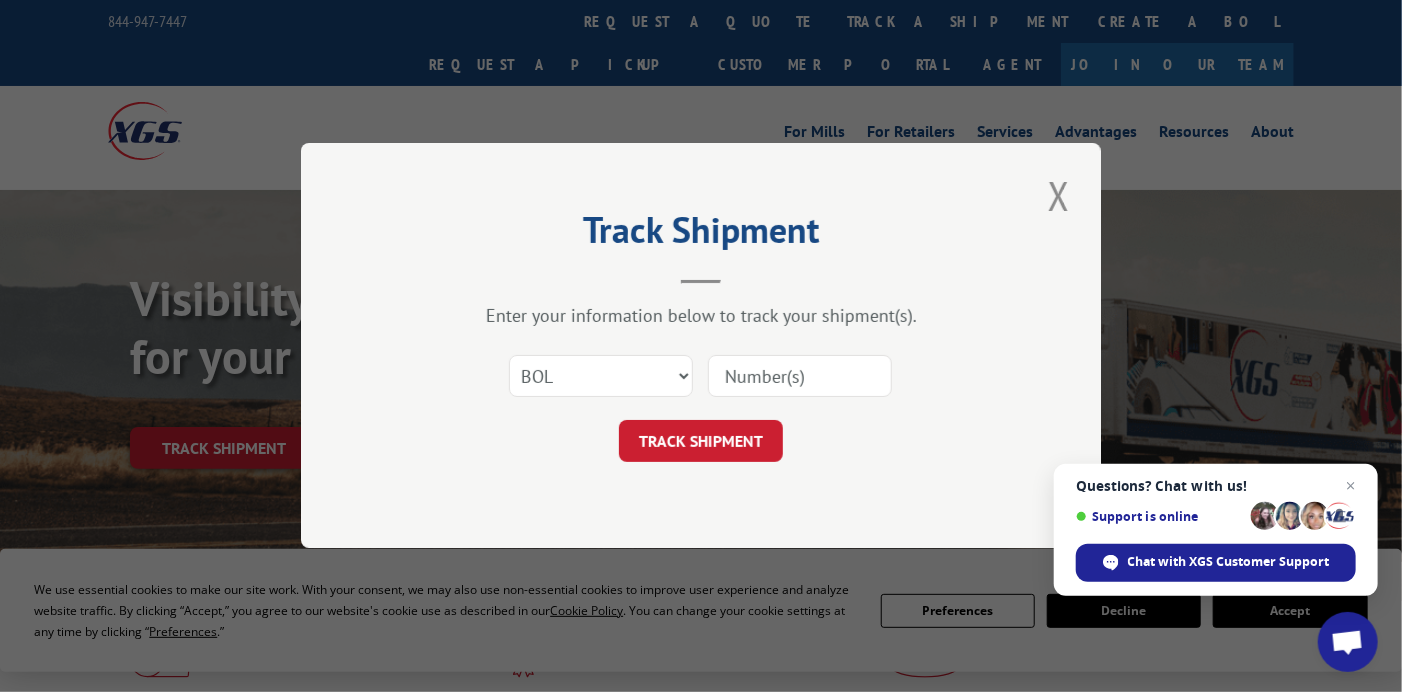click at bounding box center (800, 377) 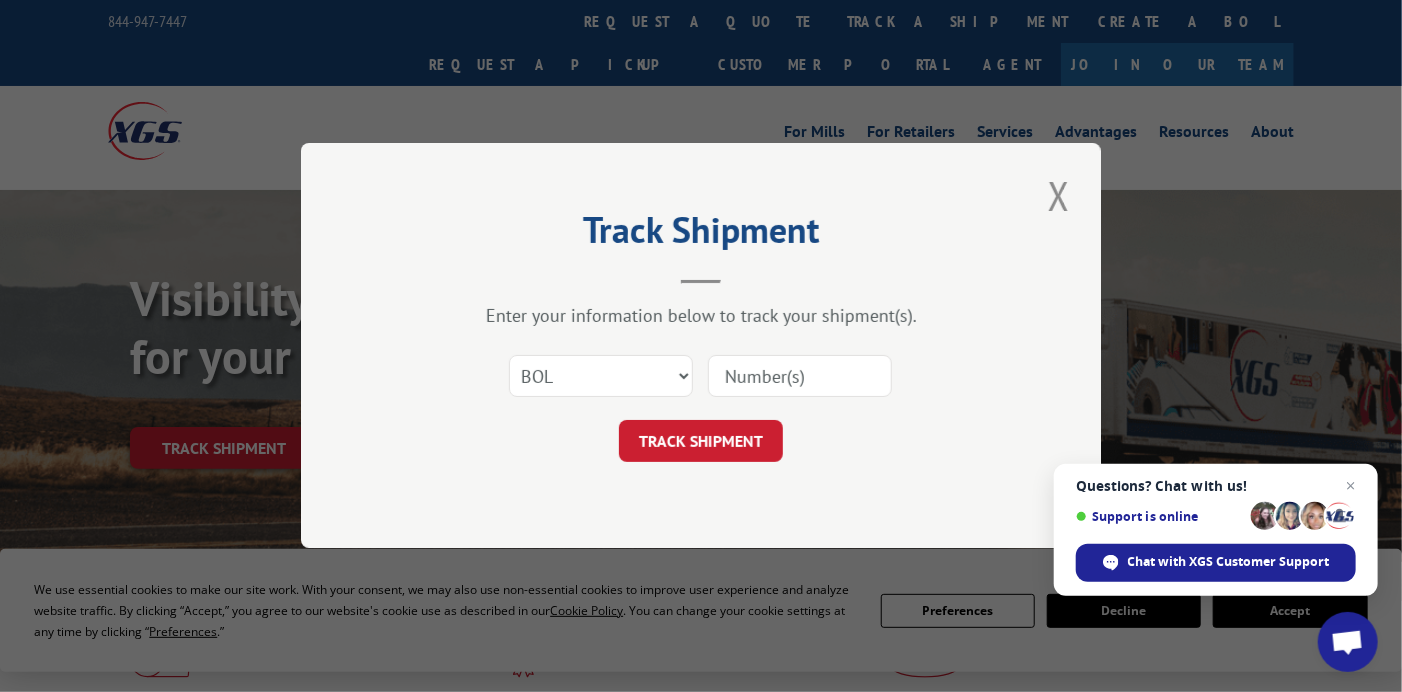 paste on "[NUMBER]" 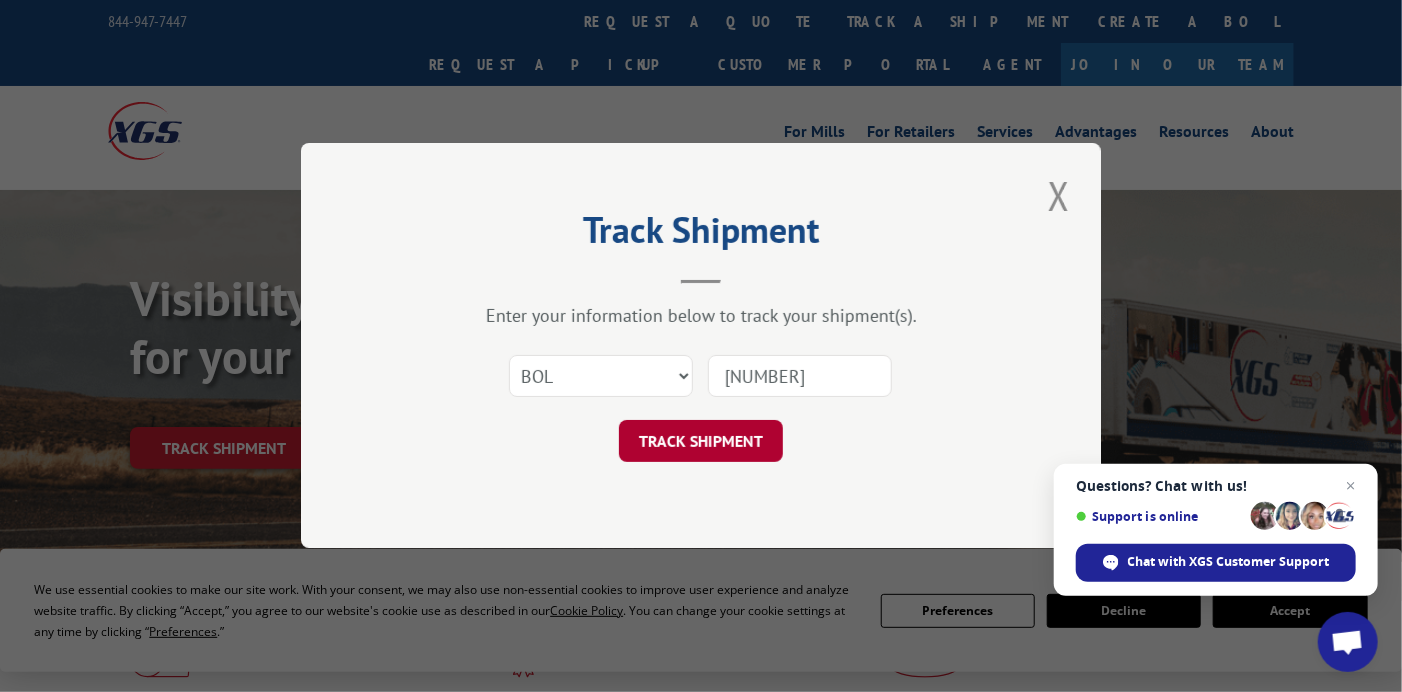 type on "[NUMBER]" 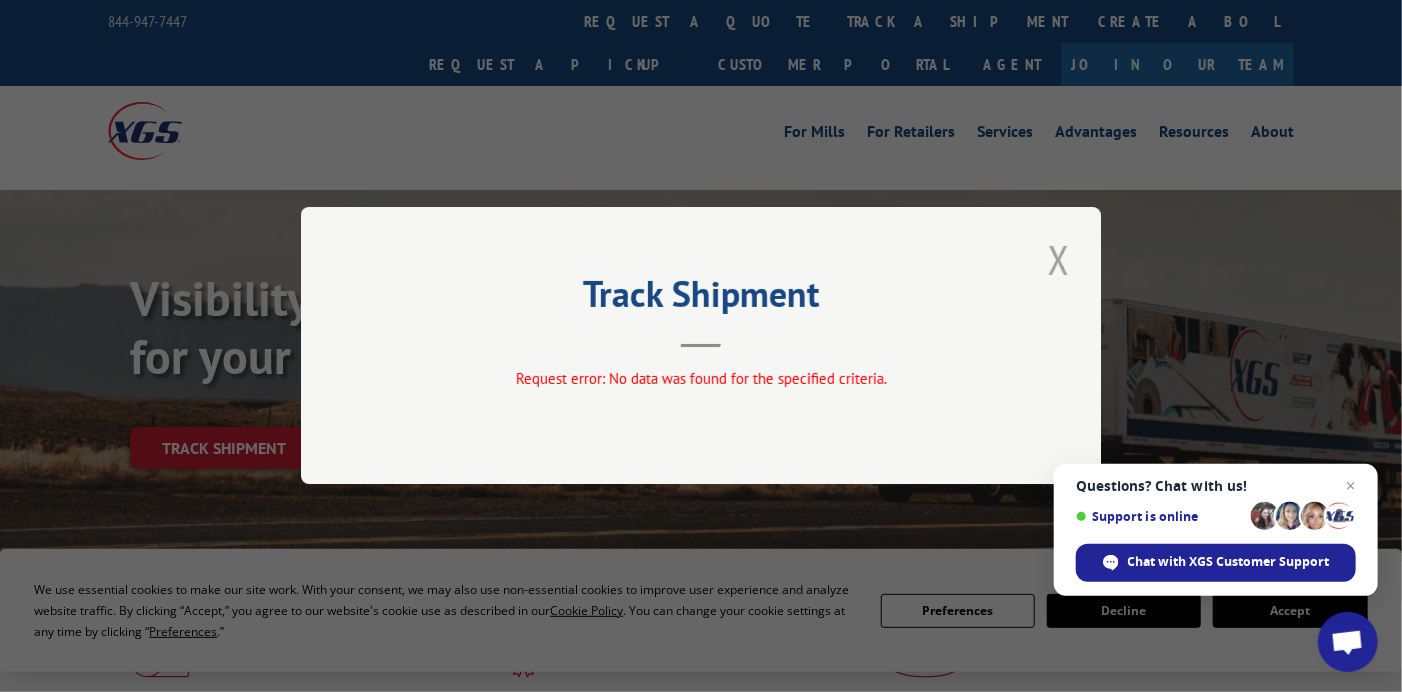 click at bounding box center (1059, 259) 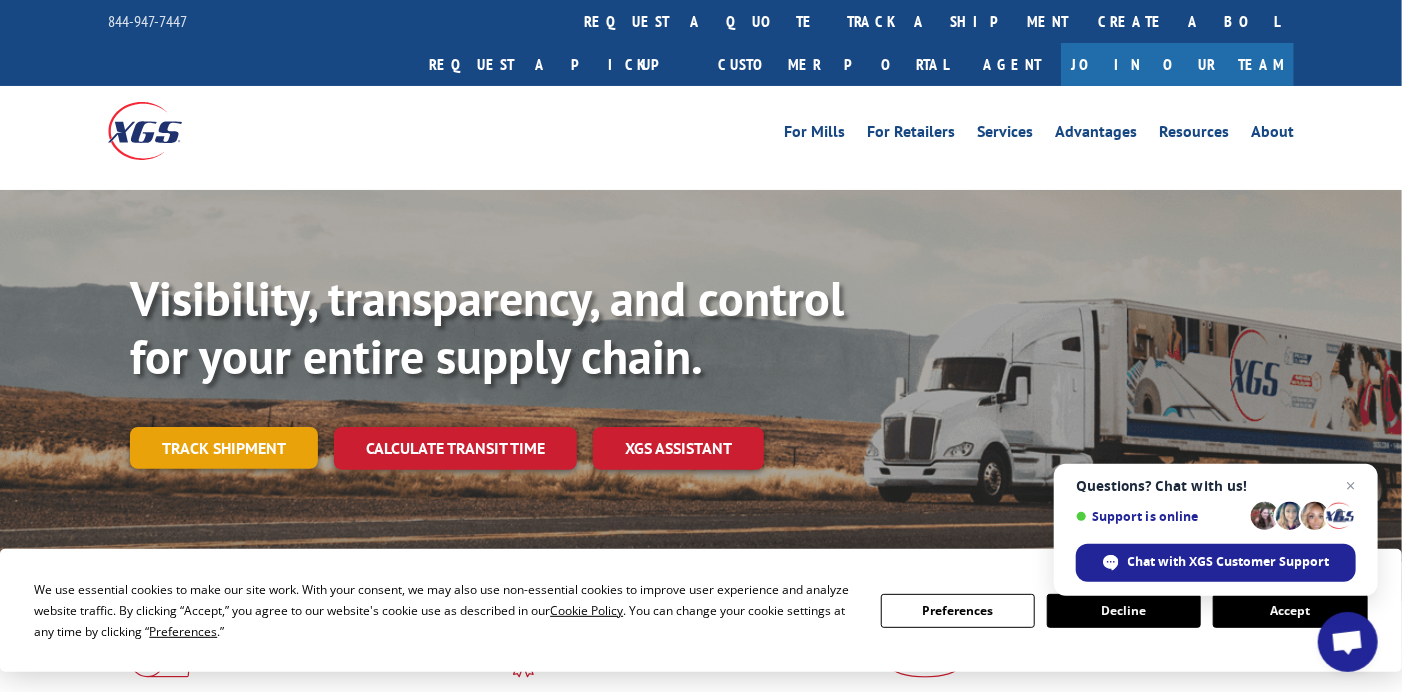 click on "Track shipment" at bounding box center [224, 448] 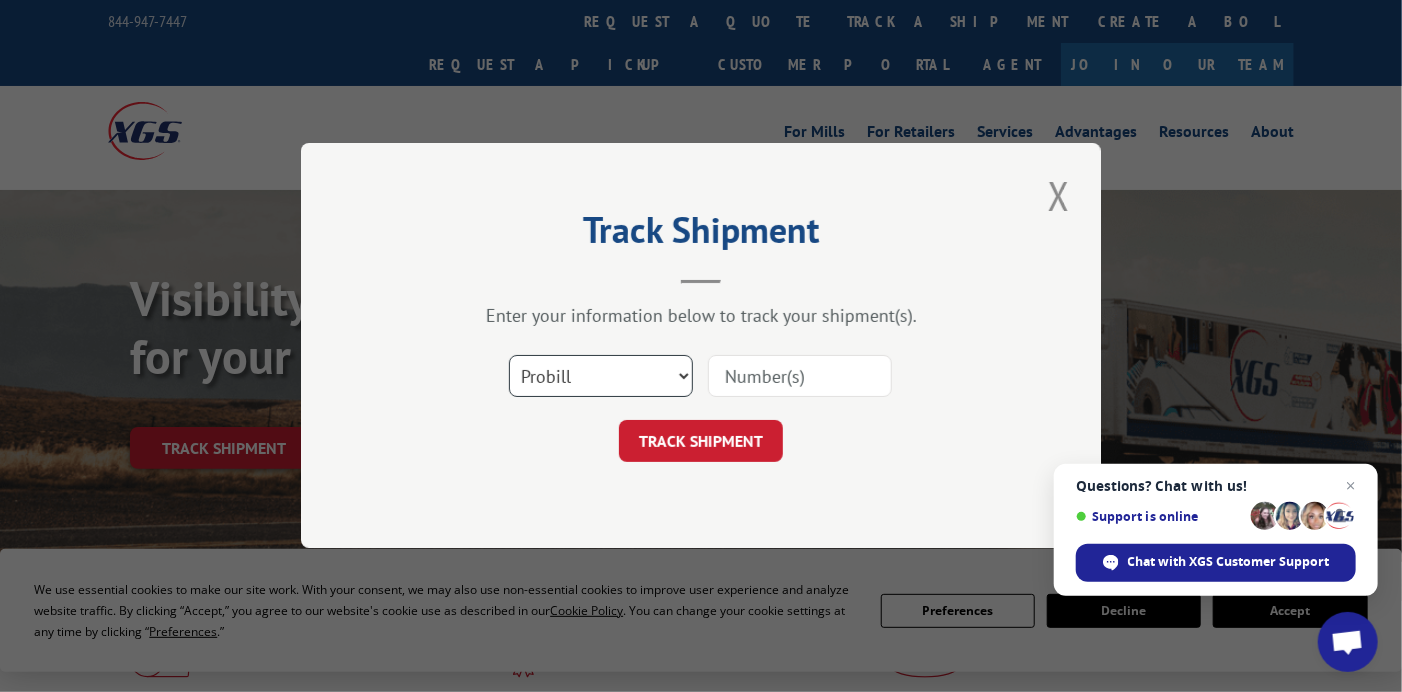 click on "Select category... Probill BOL PO" at bounding box center (601, 377) 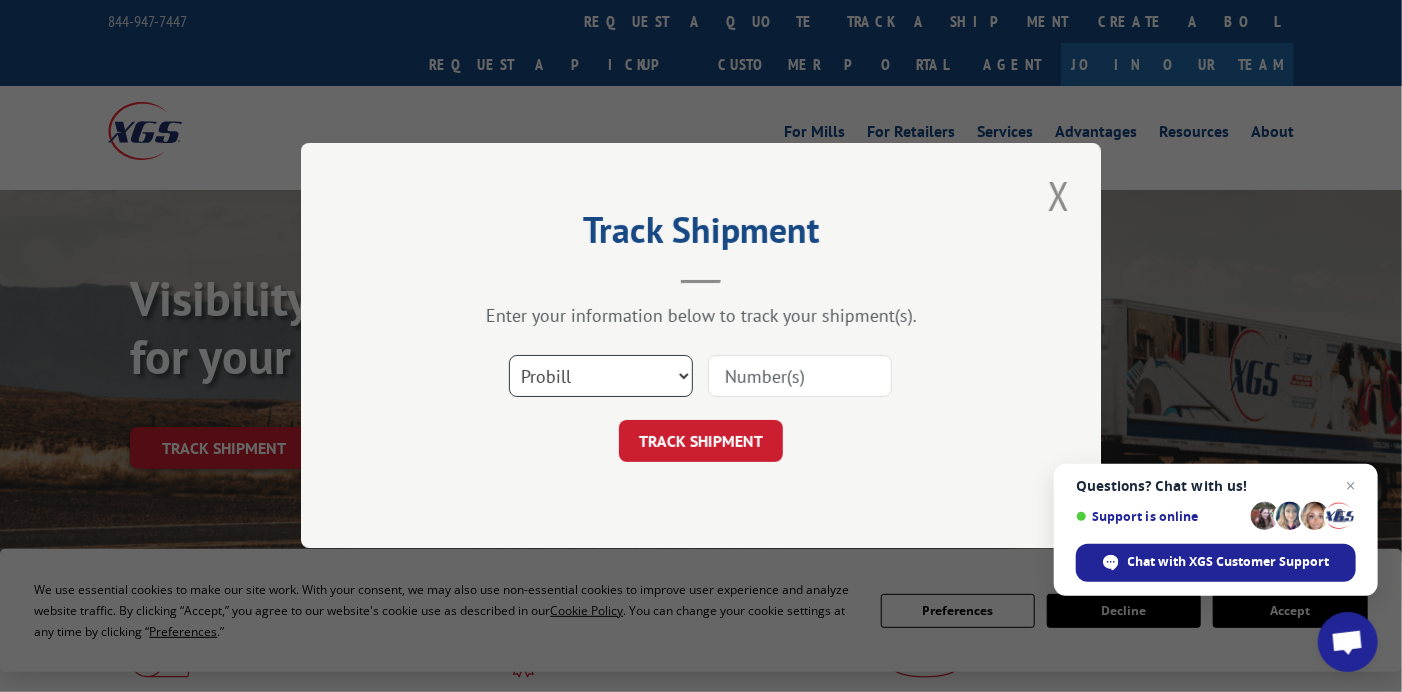 select on "bol" 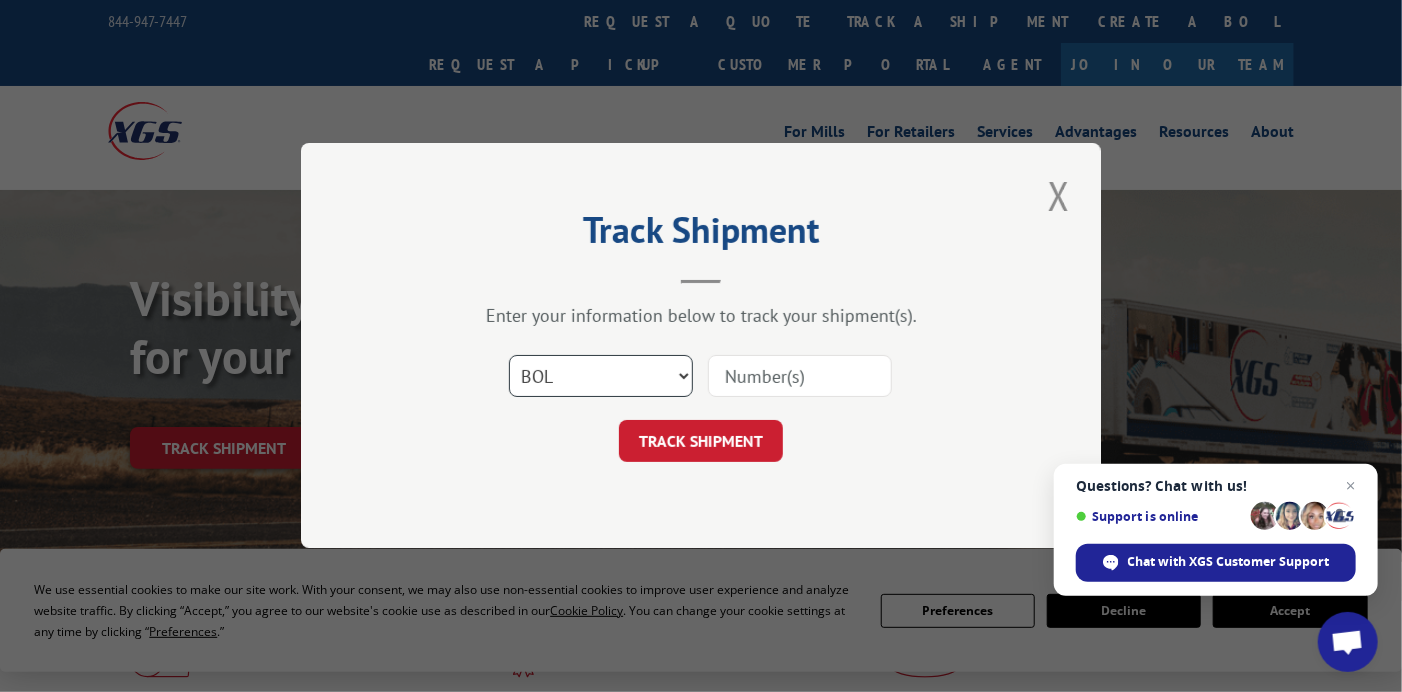 click on "Select category... Probill BOL PO" at bounding box center (601, 377) 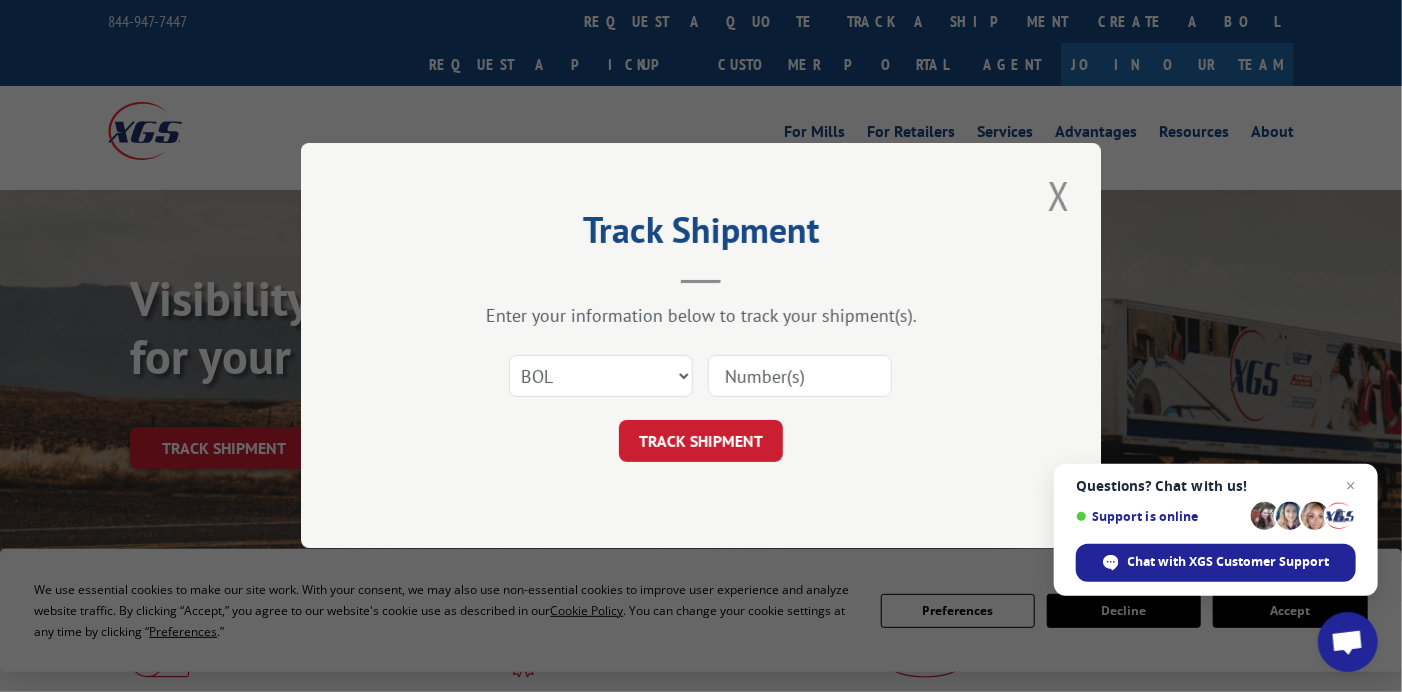 click at bounding box center (800, 377) 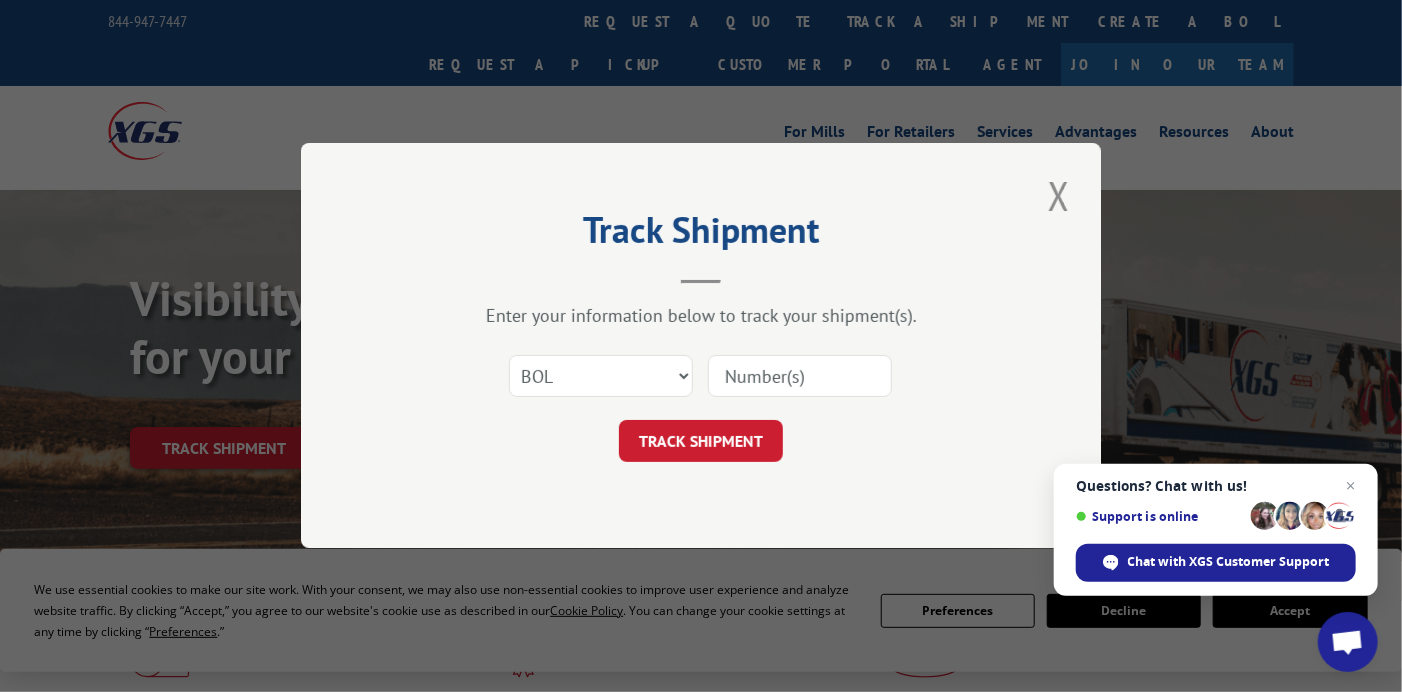 paste on "[ALPHANUMERIC]" 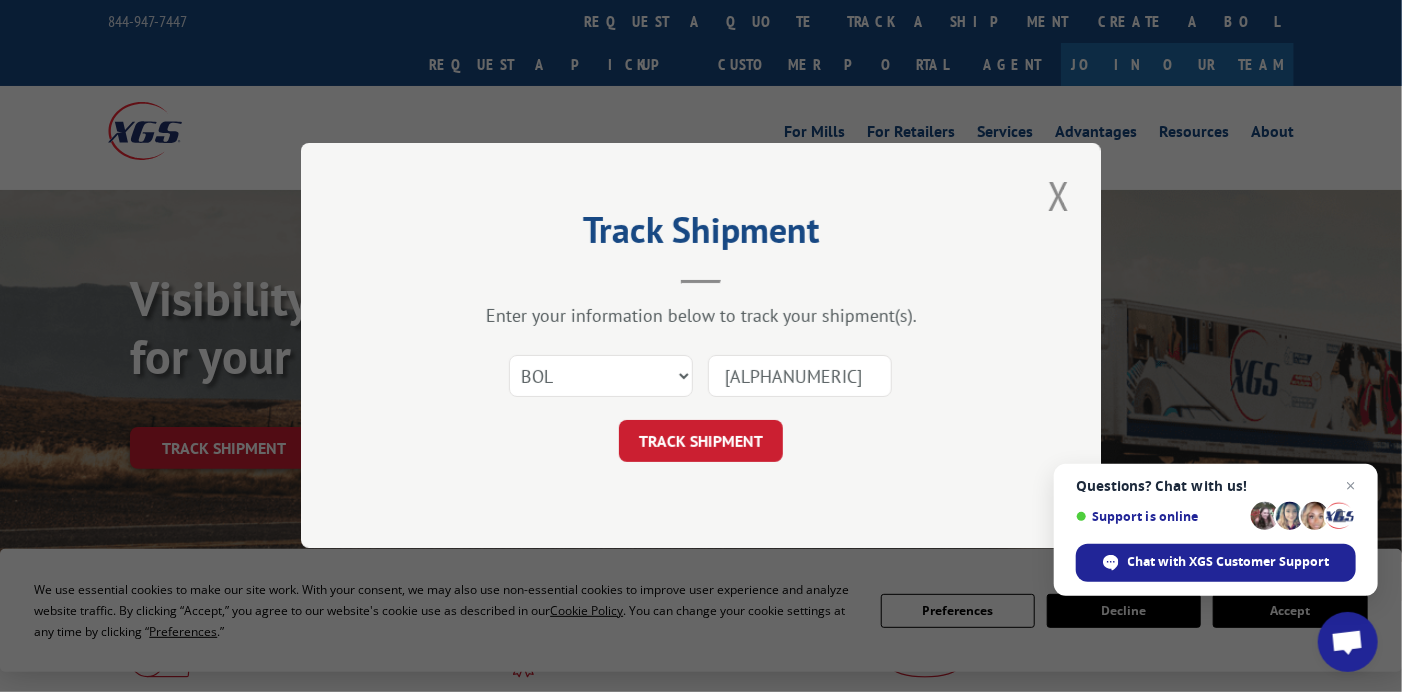scroll, scrollTop: 0, scrollLeft: 2, axis: horizontal 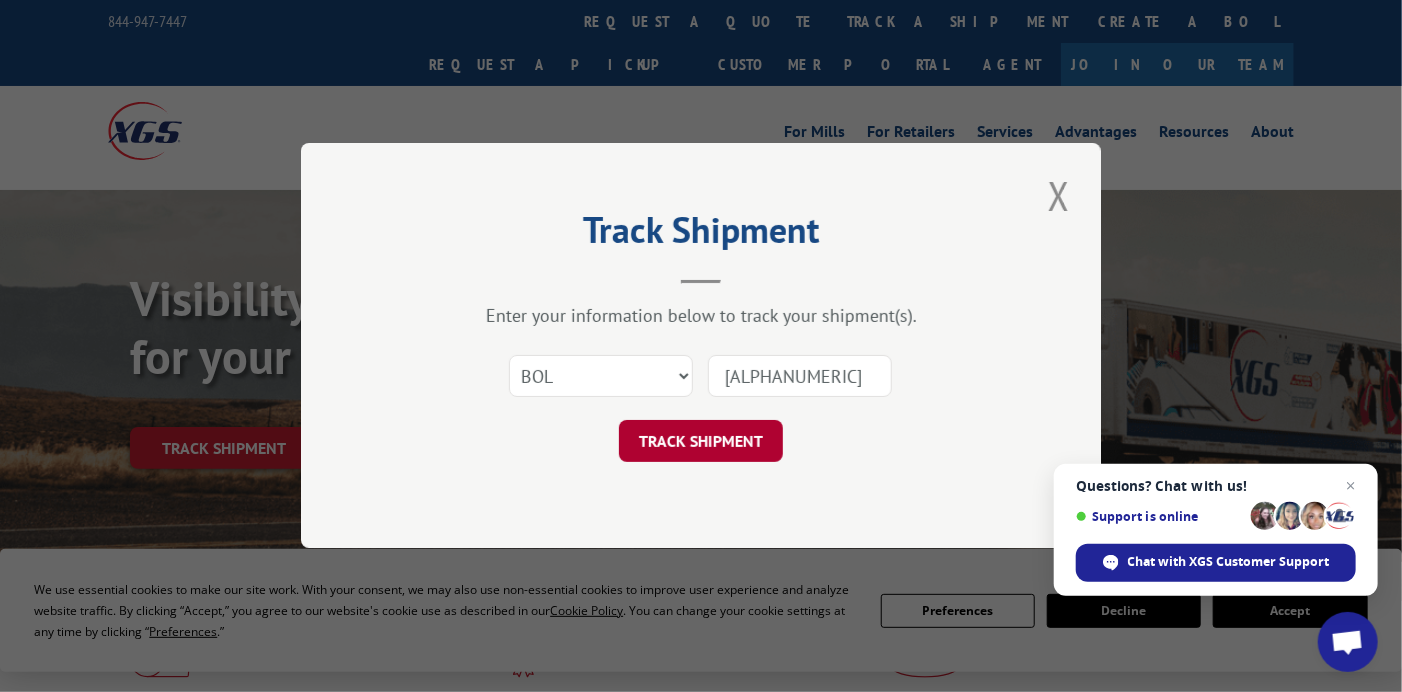 type on "[ALPHANUMERIC]" 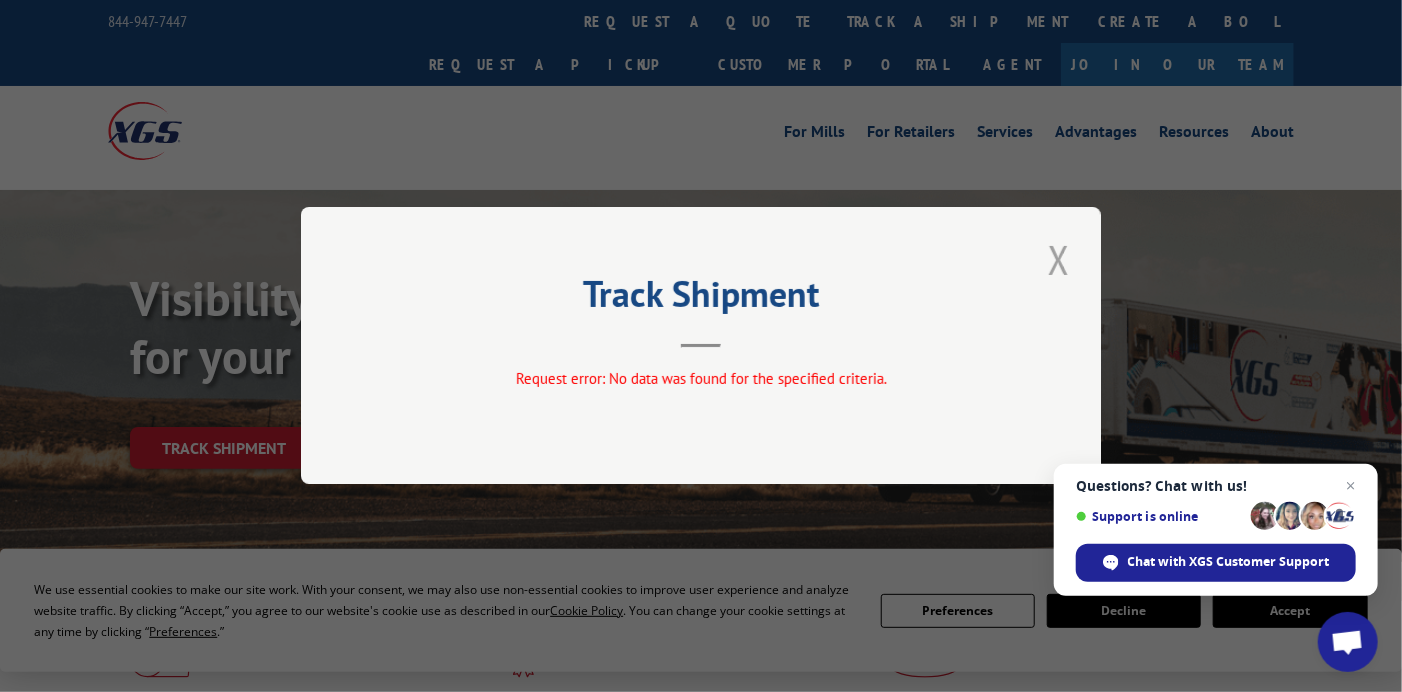 click at bounding box center (1059, 259) 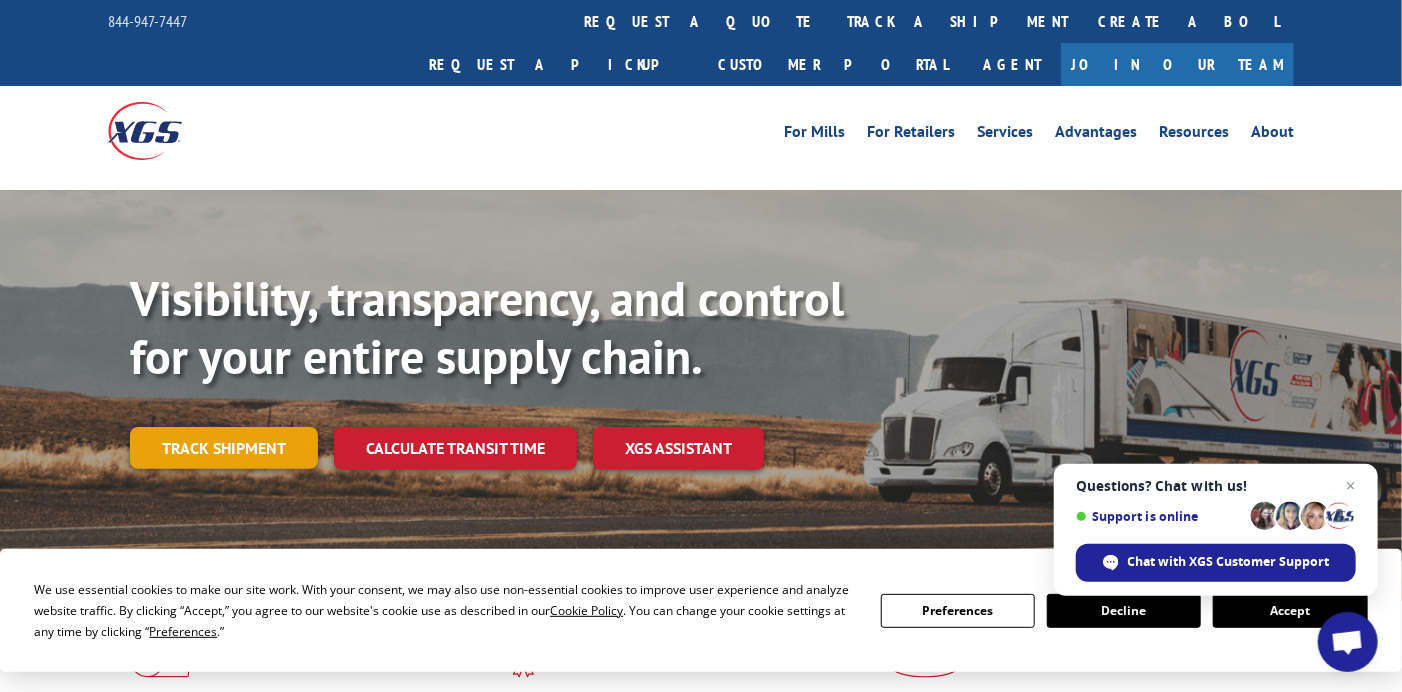 click on "Track shipment" at bounding box center [224, 448] 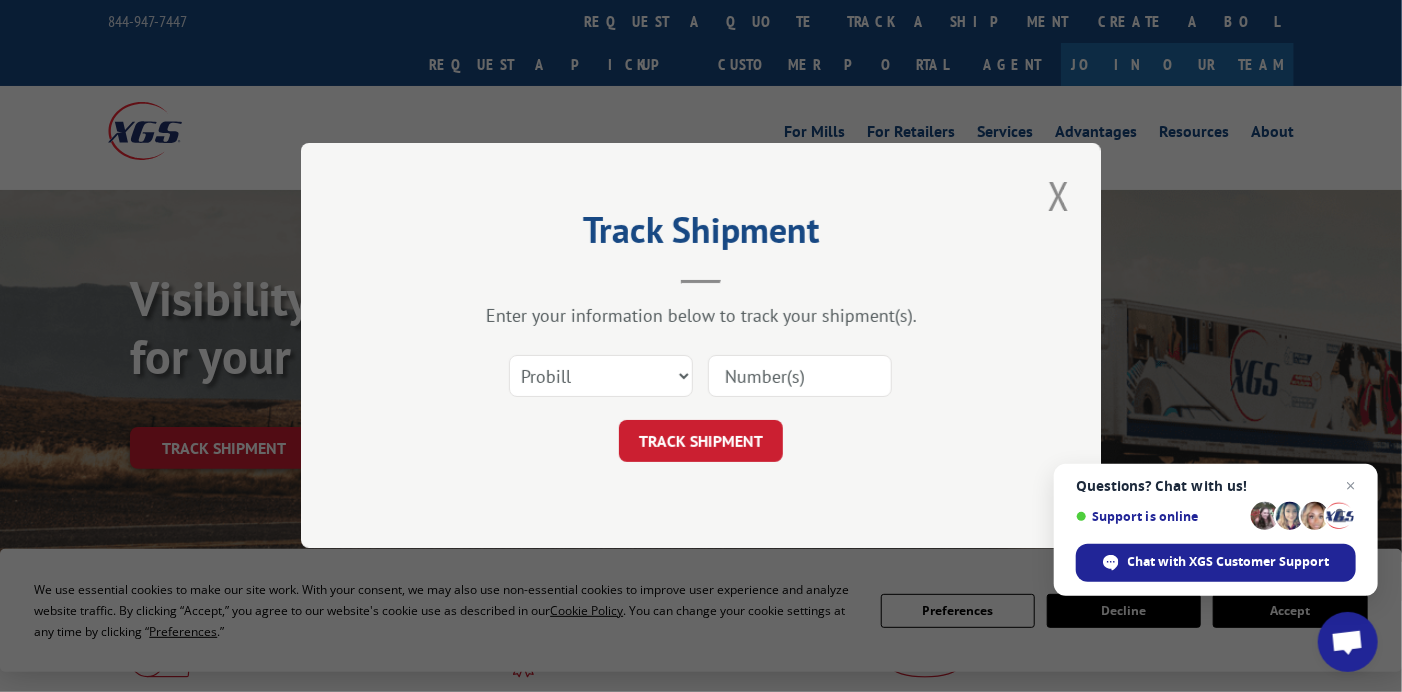 click at bounding box center (800, 377) 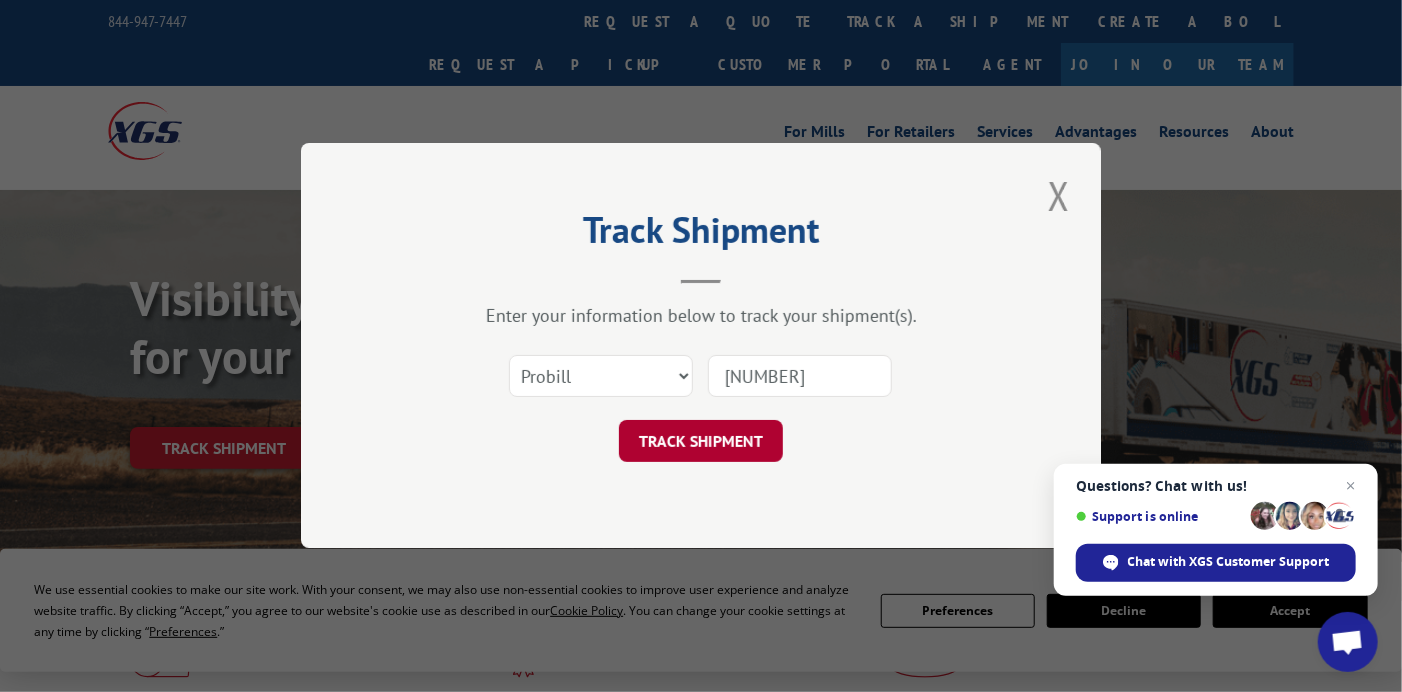 type on "[NUMBER]" 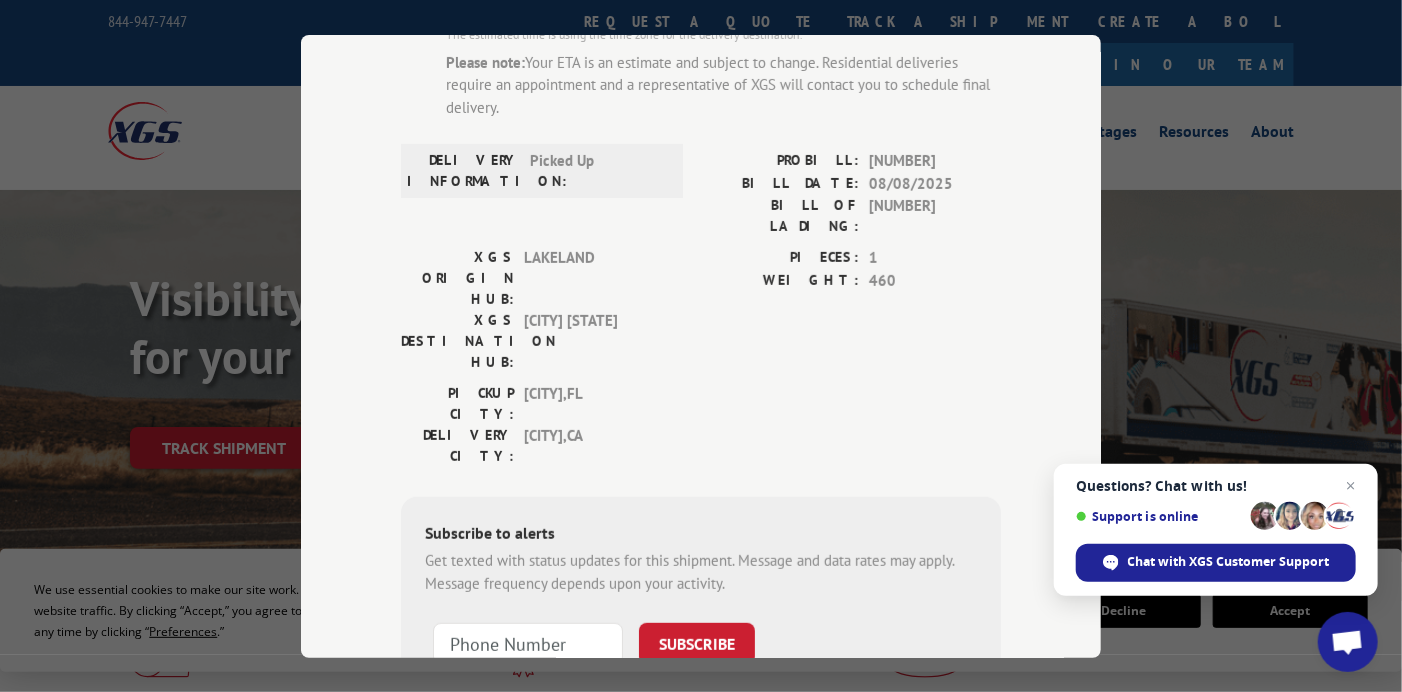 scroll, scrollTop: 240, scrollLeft: 0, axis: vertical 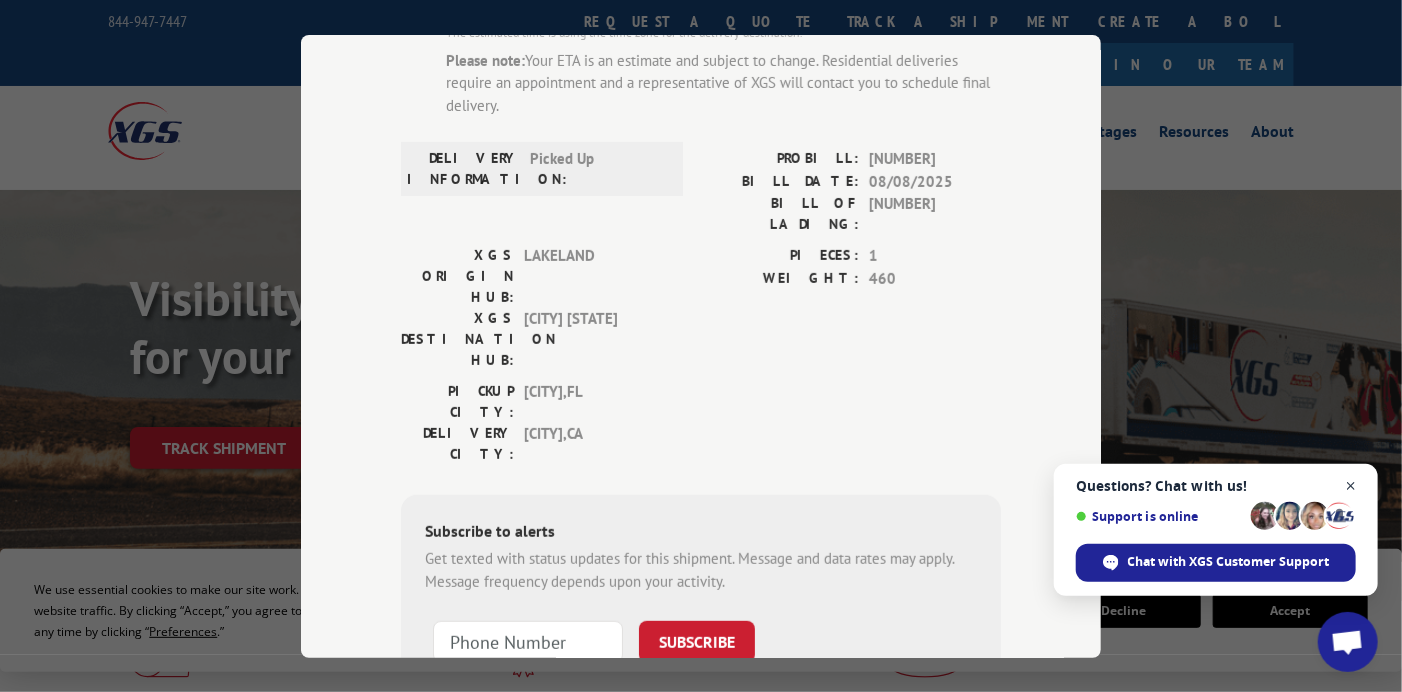 click at bounding box center (1351, 486) 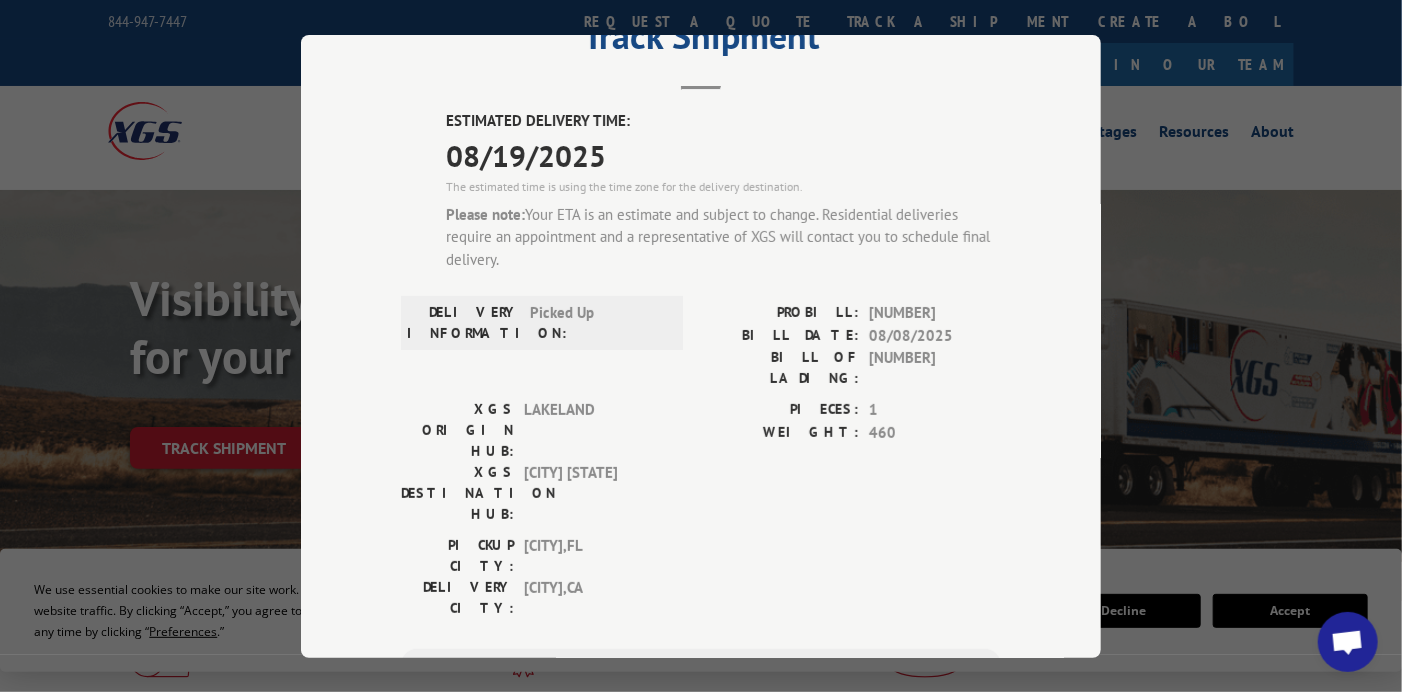 scroll, scrollTop: 80, scrollLeft: 0, axis: vertical 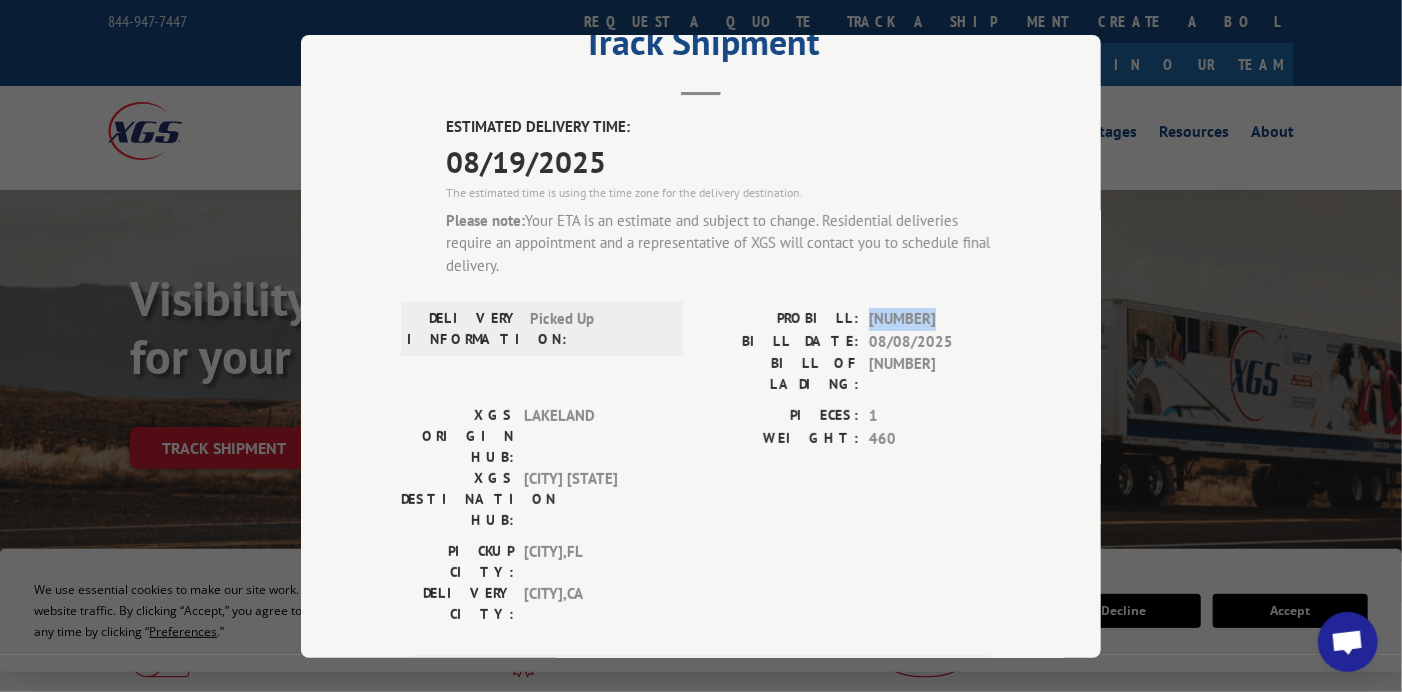 drag, startPoint x: 865, startPoint y: 313, endPoint x: 935, endPoint y: 308, distance: 70.178345 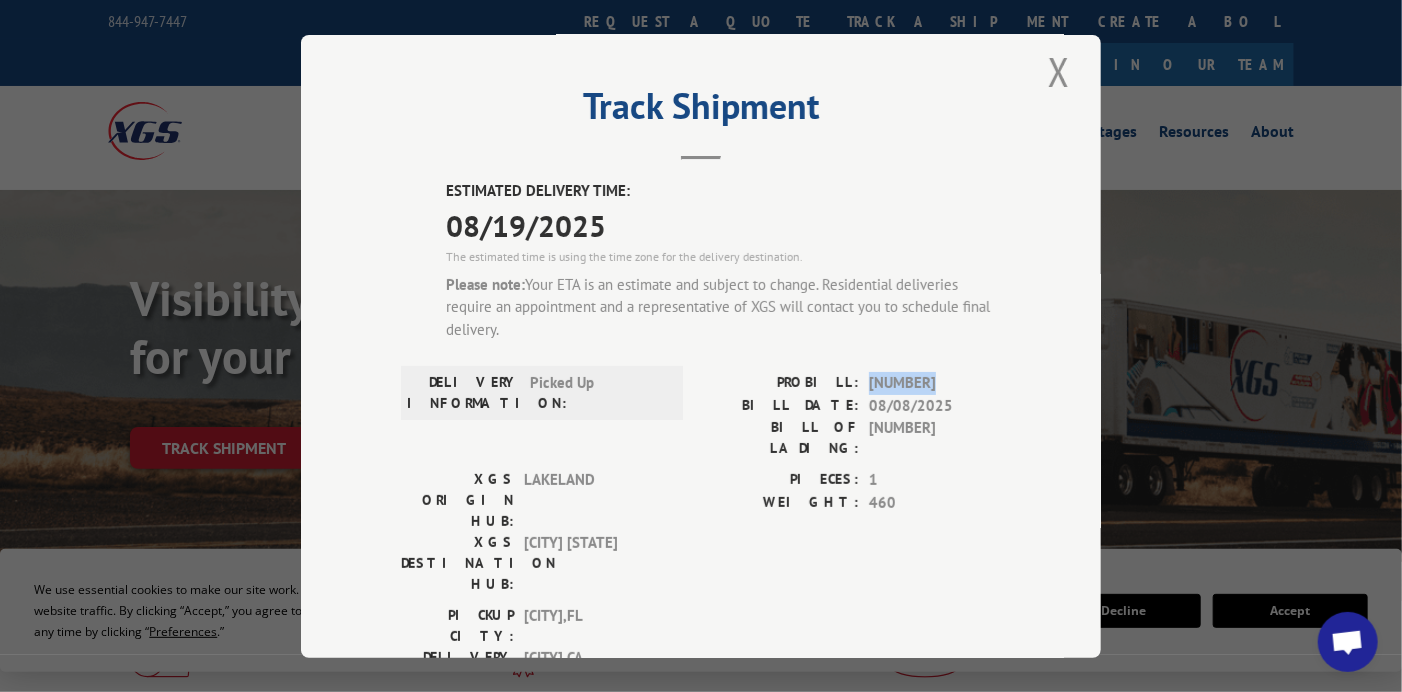 scroll, scrollTop: 0, scrollLeft: 0, axis: both 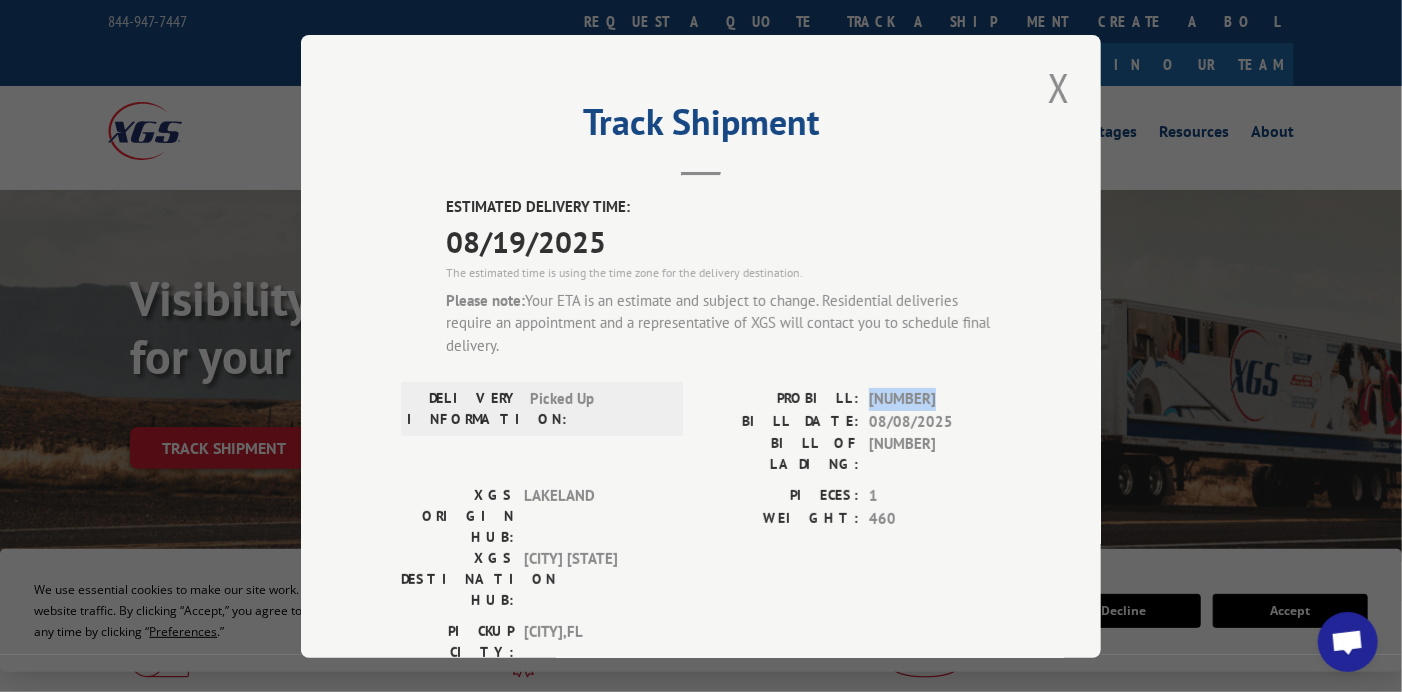 click on "Track Shipment ESTIMATED DELIVERY TIME: [DATE] The estimated time is using the time zone for the delivery destination. Please note:  Your ETA is an estimate and subject to change. Residential deliveries require an appointment and a representative of XGS will contact you to schedule final delivery. DELIVERY INFORMATION: Picked Up PROBILL: [NUMBER] BILL DATE: [DATE] BILL OF LADING: [NUMBER] XGS ORIGIN HUB: [CITY] XGS DESTINATION HUB: [CITY] [STATE] PIECES: 1 WEIGHT: 460 PICKUP CITY: [CITY] ,  [STATE] DELIVERY CITY: [CITY] ,  [STATE] Subscribe to alerts Get texted with status updates for this shipment. Message and data rates may apply. Message frequency depends upon your activity. SUBSCRIBE Note:  by providing a telephone number and submitting this form you are consenting to be contacted by SMS text message. Message & data rates may apply. You can reply STOP to opt-out of further messaging." at bounding box center (701, 346) 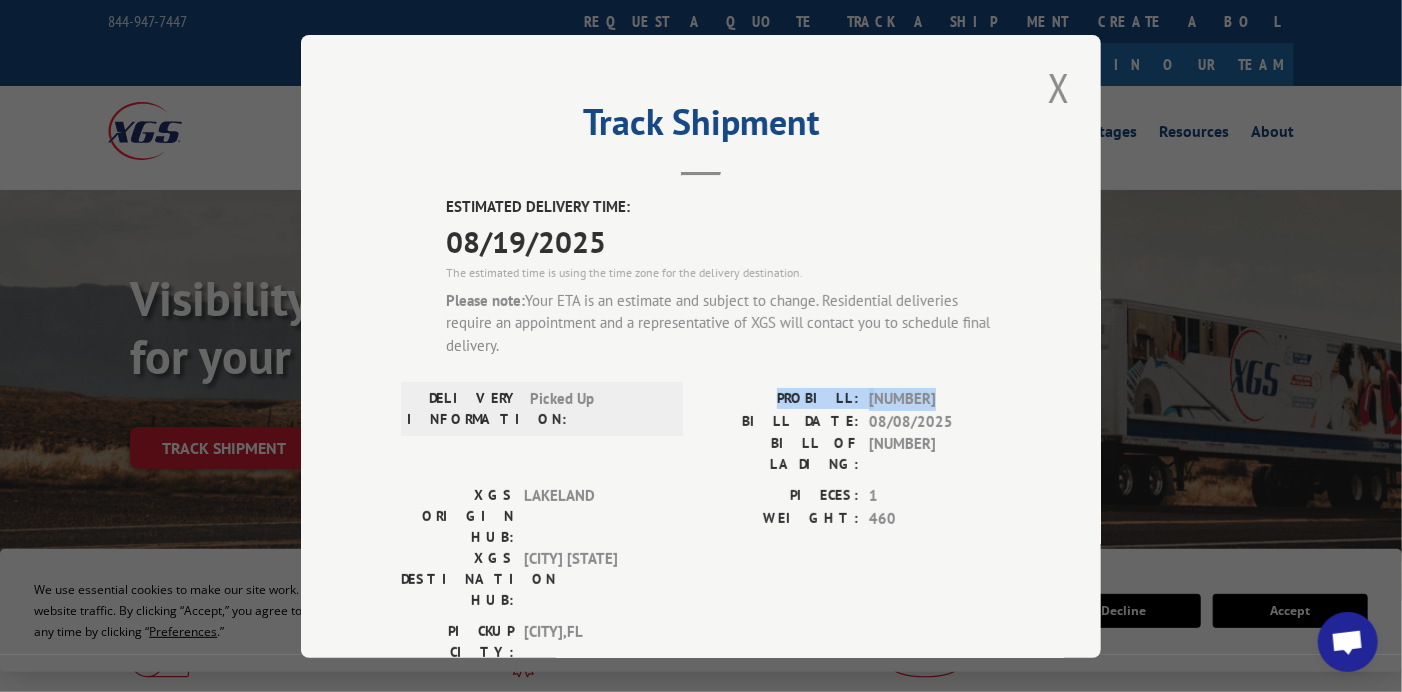 drag, startPoint x: 796, startPoint y: 392, endPoint x: 932, endPoint y: 399, distance: 136.18002 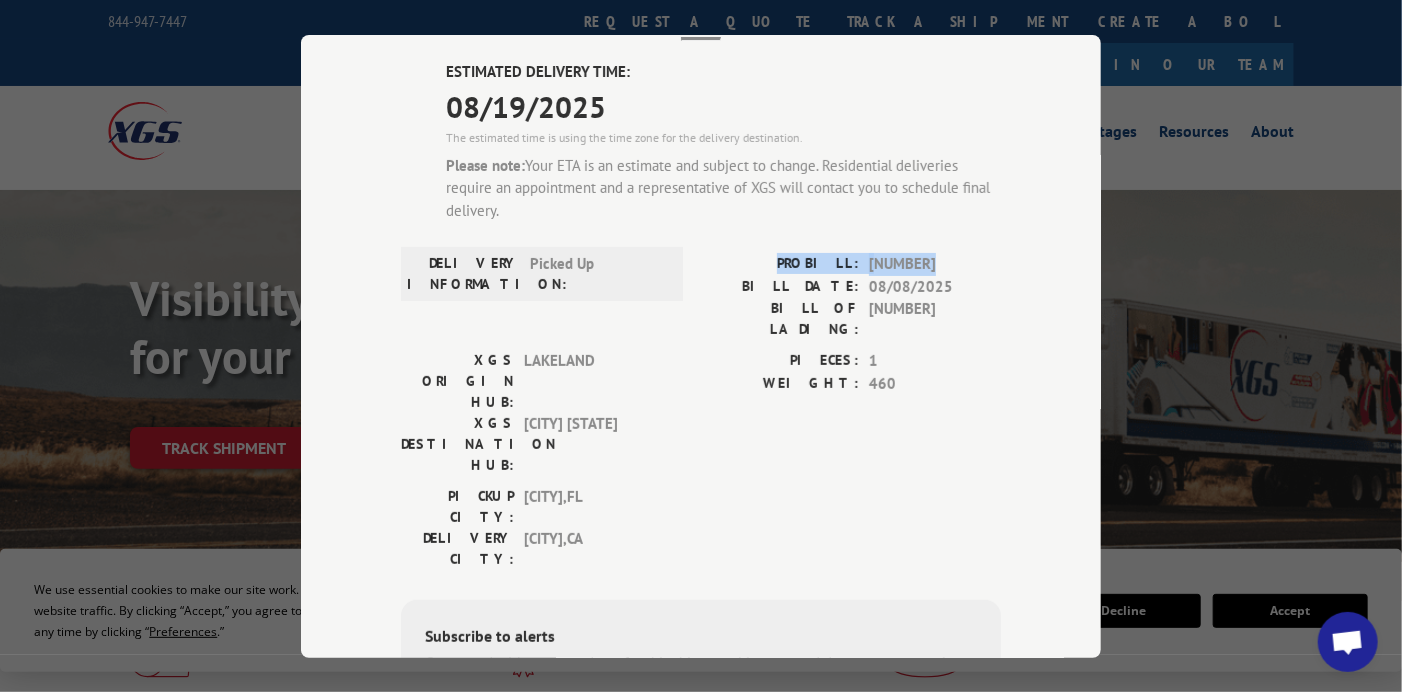 scroll, scrollTop: 127, scrollLeft: 0, axis: vertical 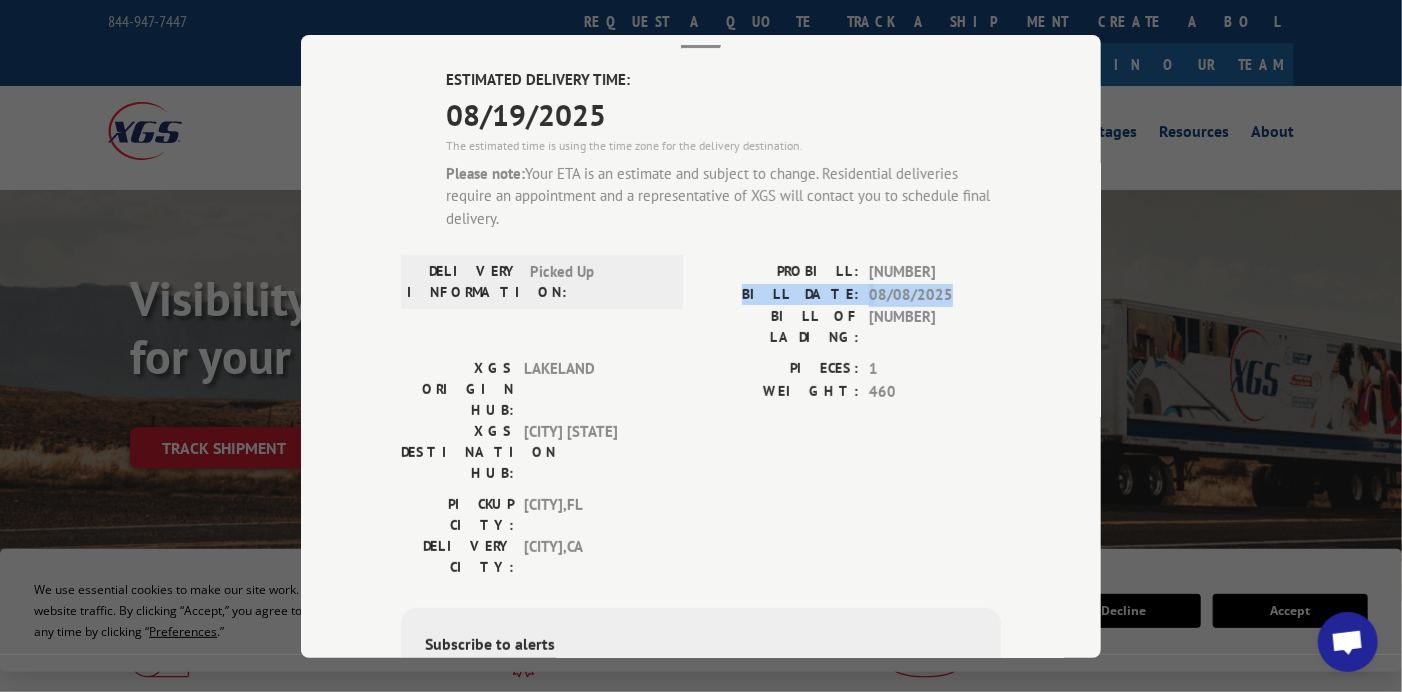 click on "PROBILL: [NUMBER] BILL DATE: [DATE] BILL OF LADING: [NUMBER]" at bounding box center (851, 304) 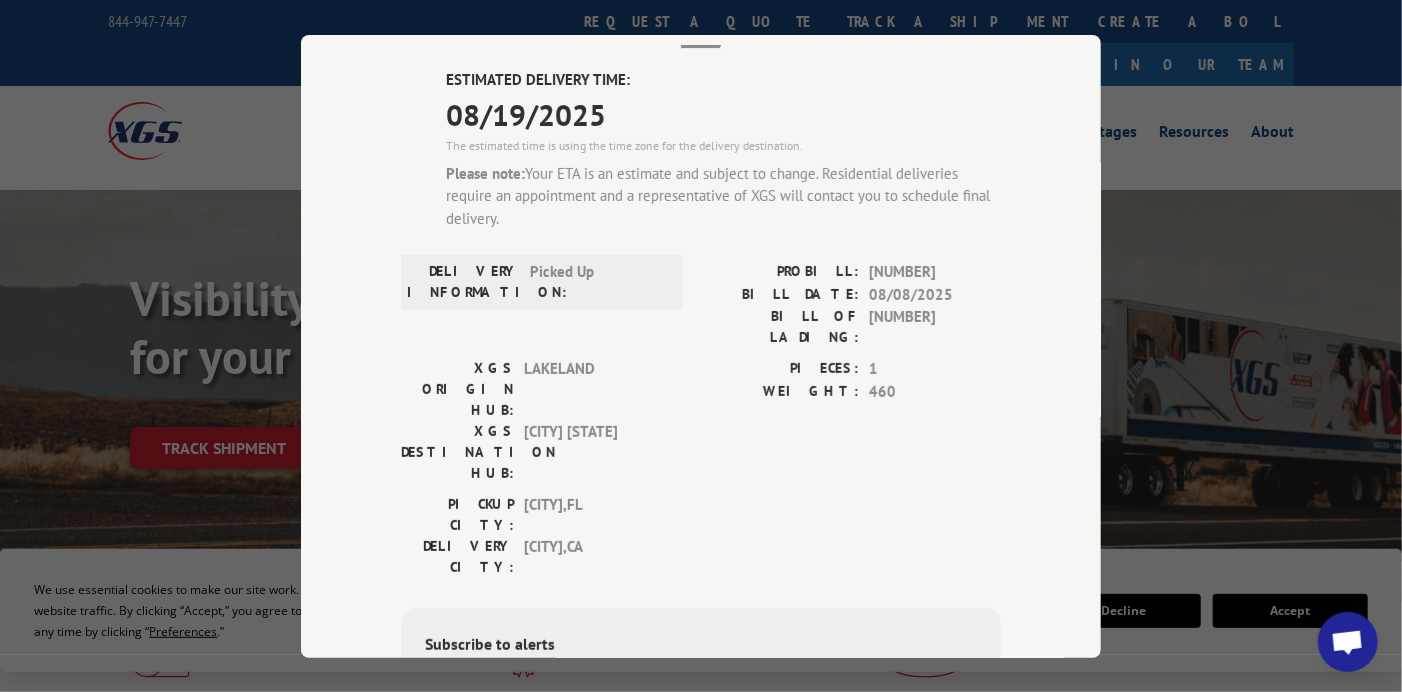 click on "PROBILL: [NUMBER]" at bounding box center (851, 272) 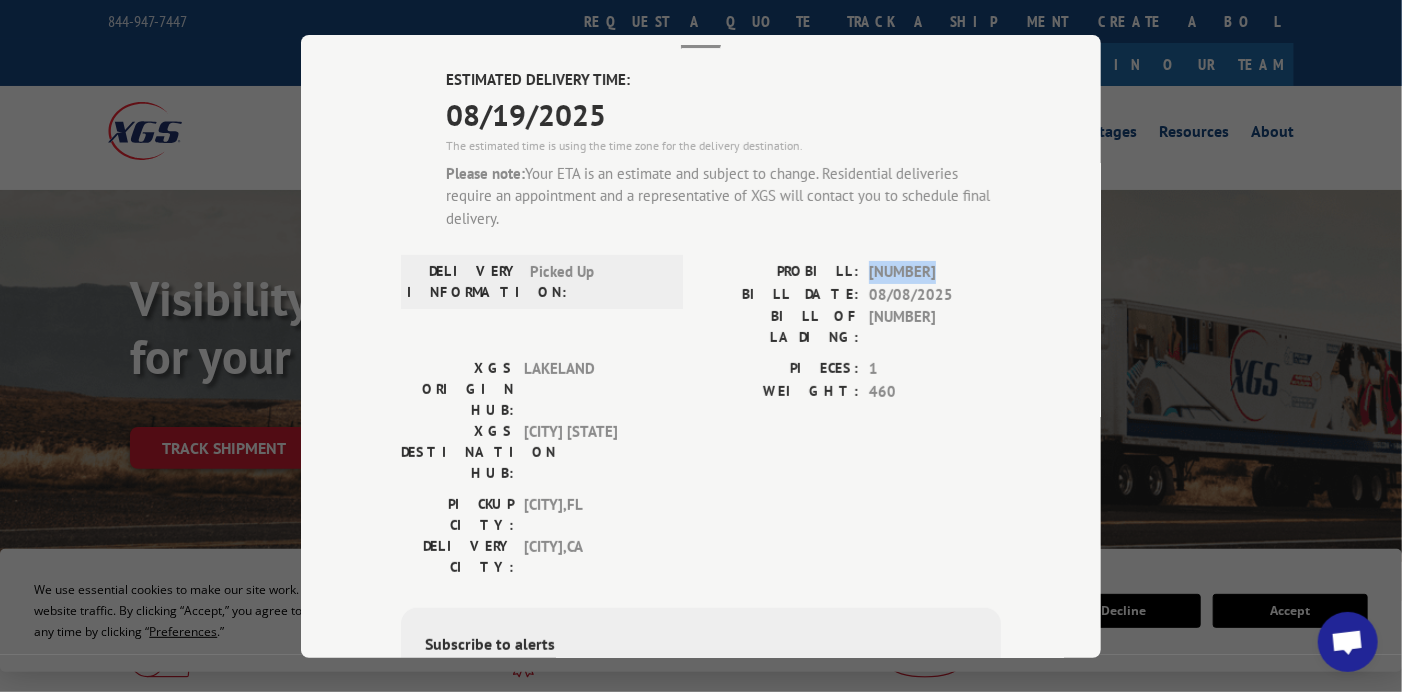 drag, startPoint x: 865, startPoint y: 268, endPoint x: 941, endPoint y: 266, distance: 76.02631 